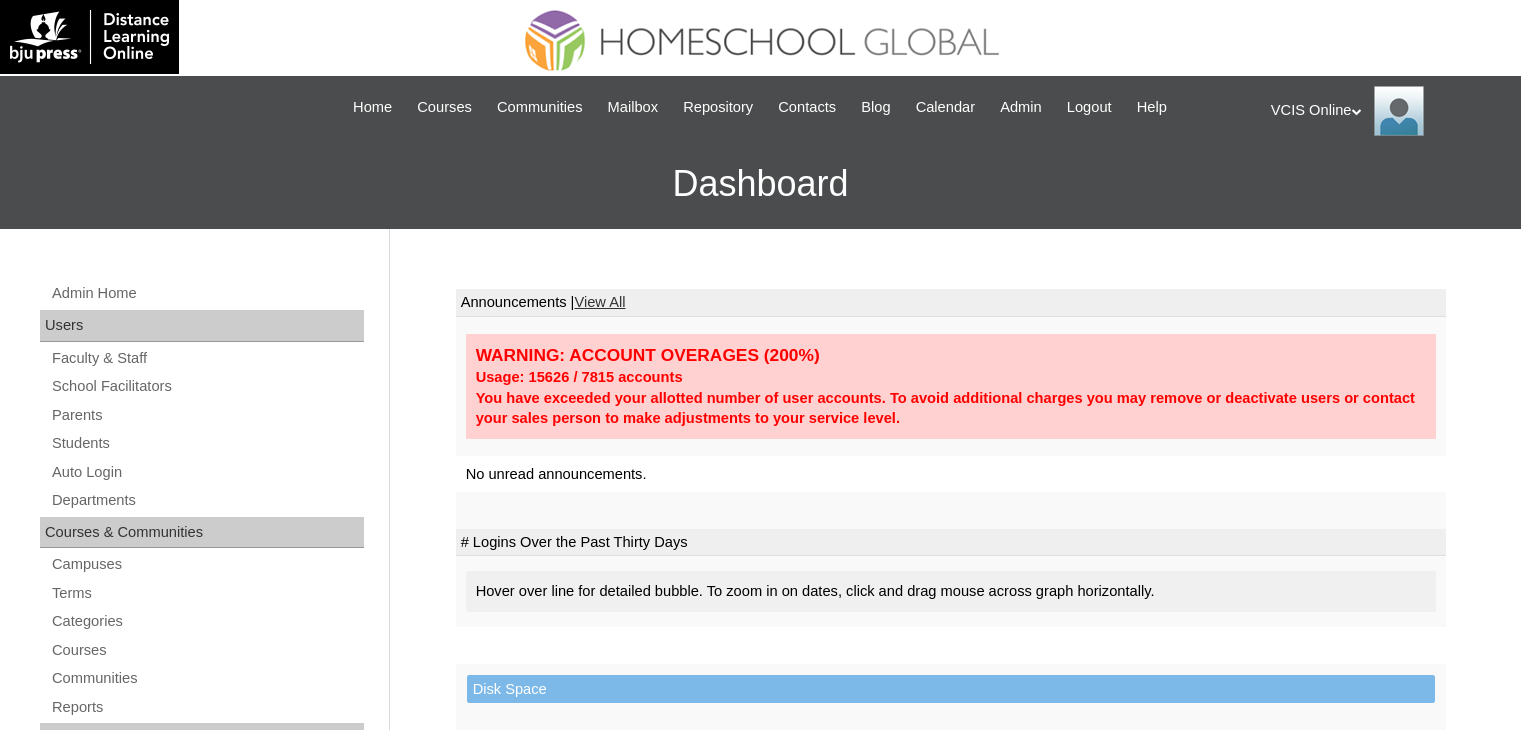 scroll, scrollTop: 0, scrollLeft: 0, axis: both 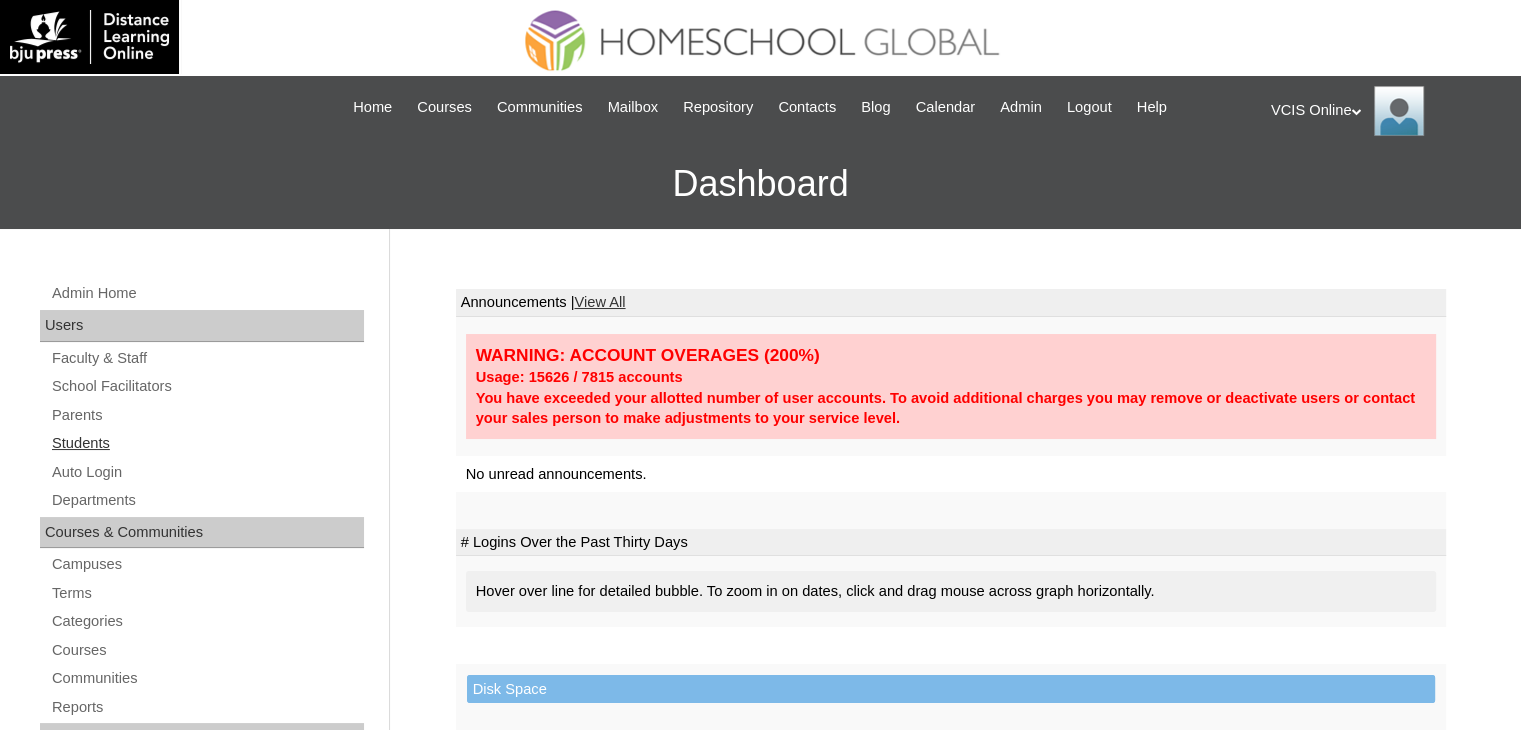 click on "Students" at bounding box center (207, 443) 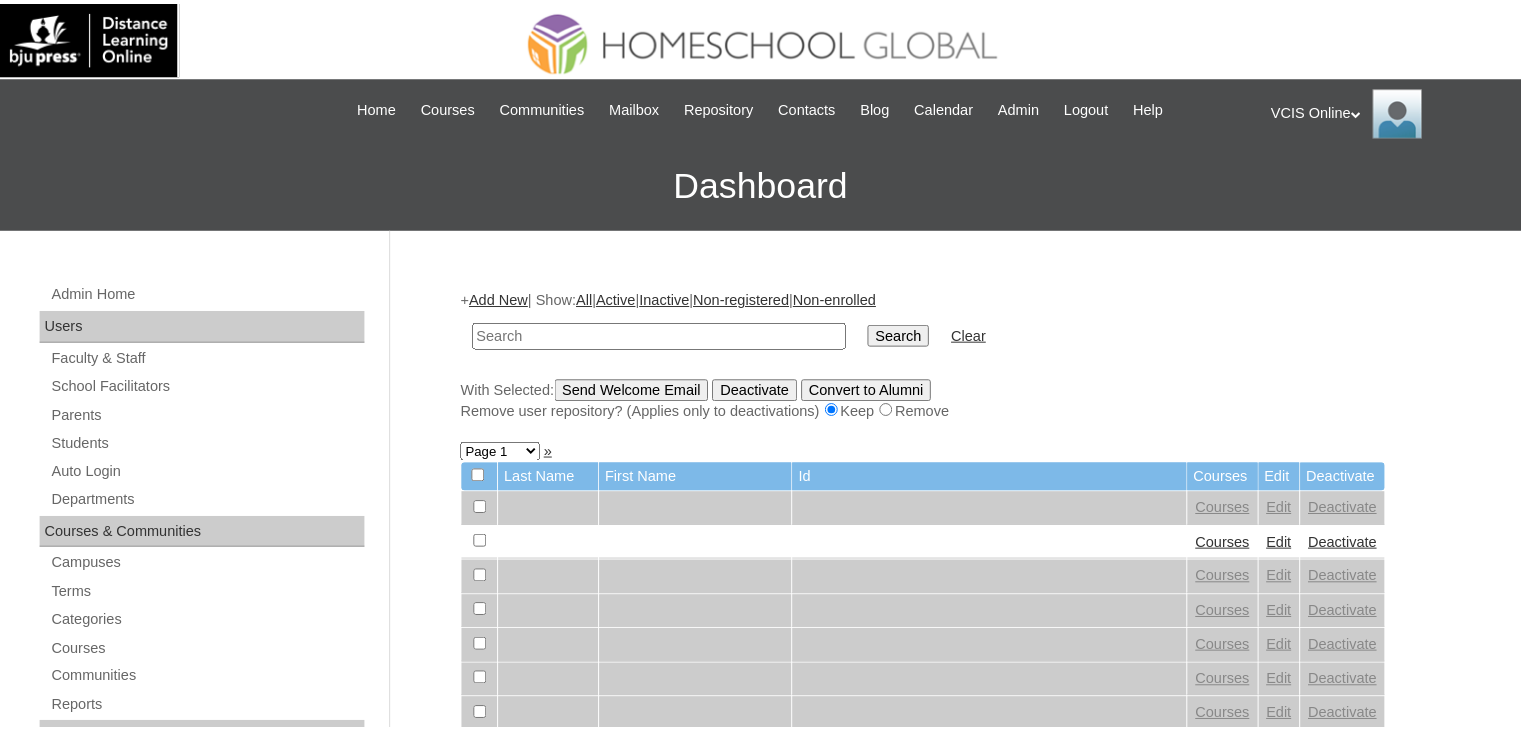 scroll, scrollTop: 0, scrollLeft: 0, axis: both 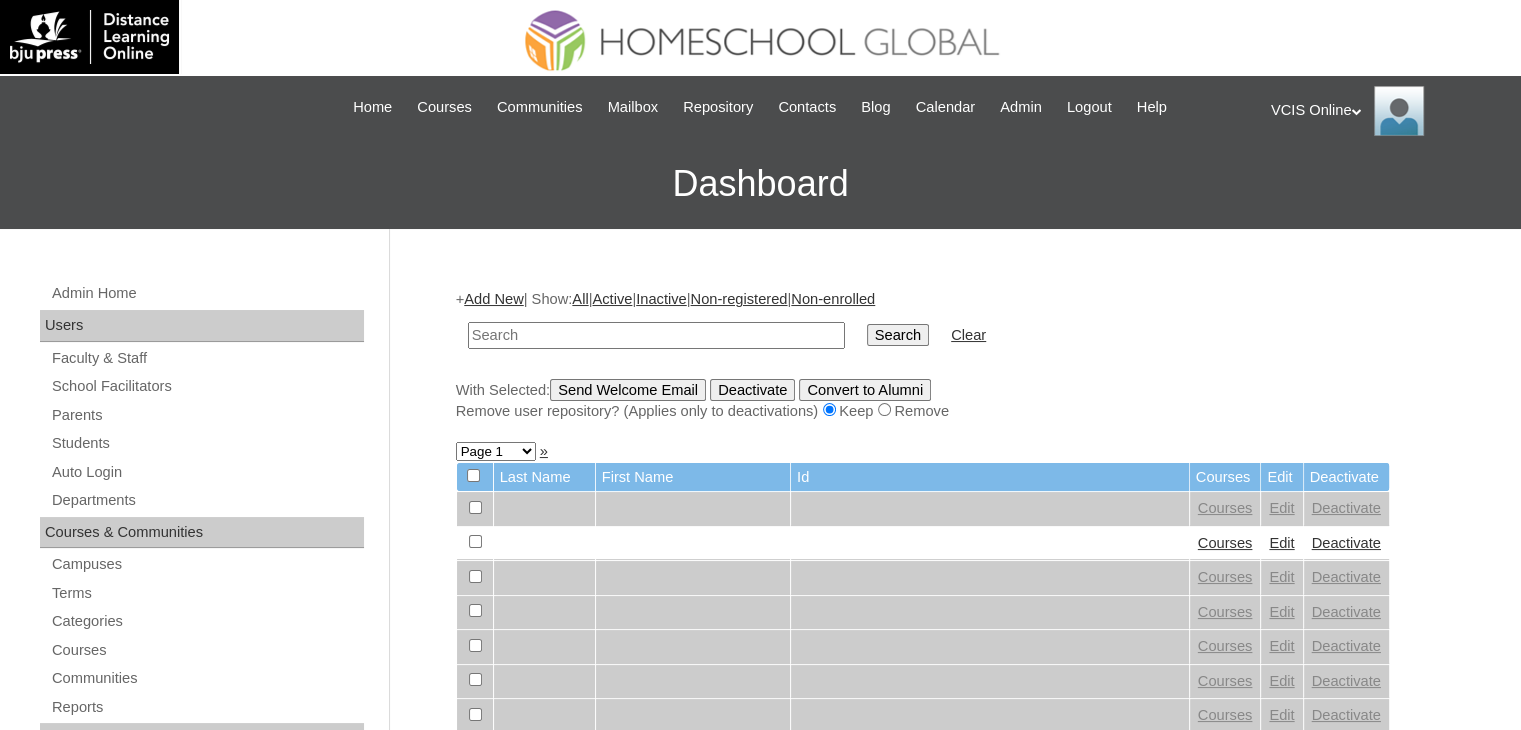 click at bounding box center [656, 335] 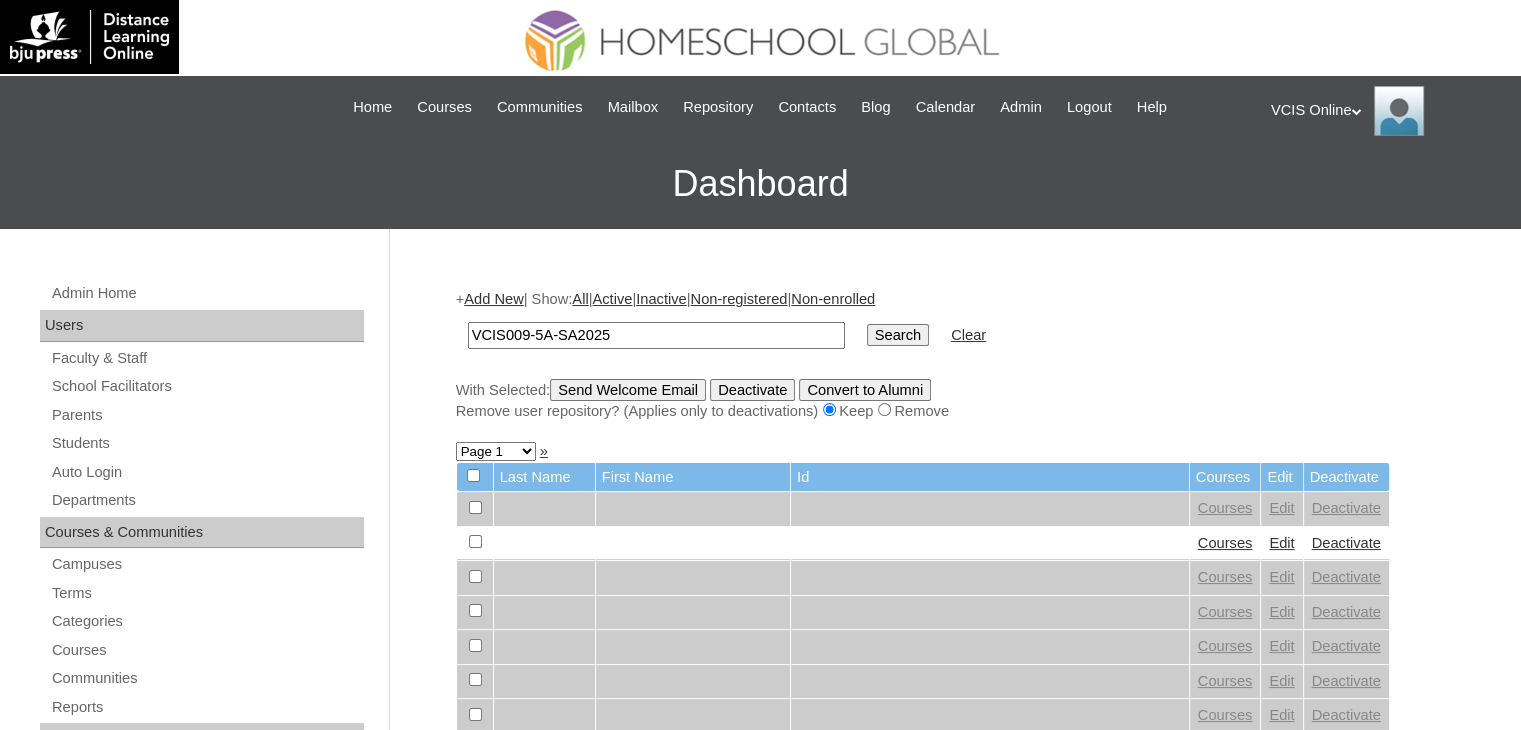 click on "VCIS009-5A-SA2025" at bounding box center [656, 335] 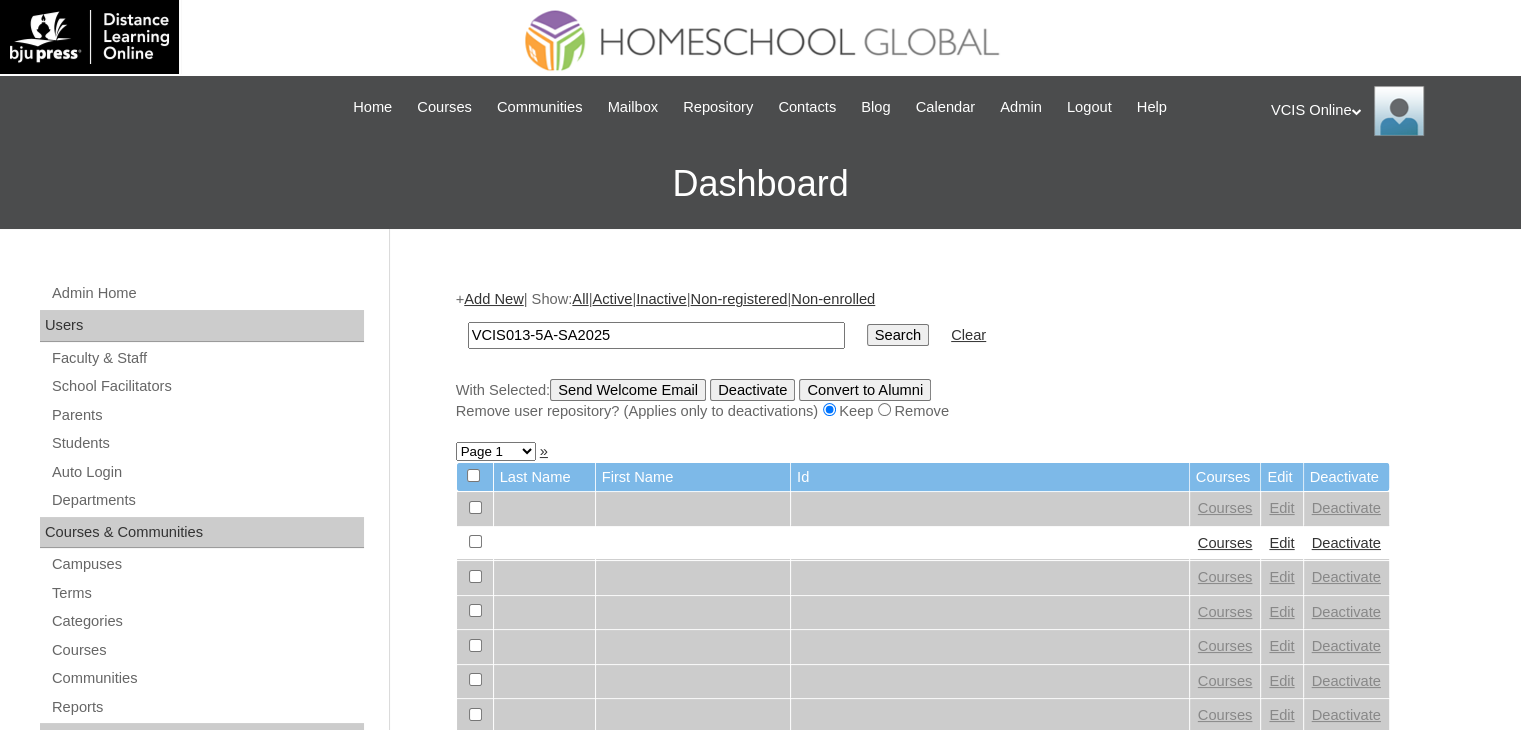 type on "VCIS013-5A-SA2025" 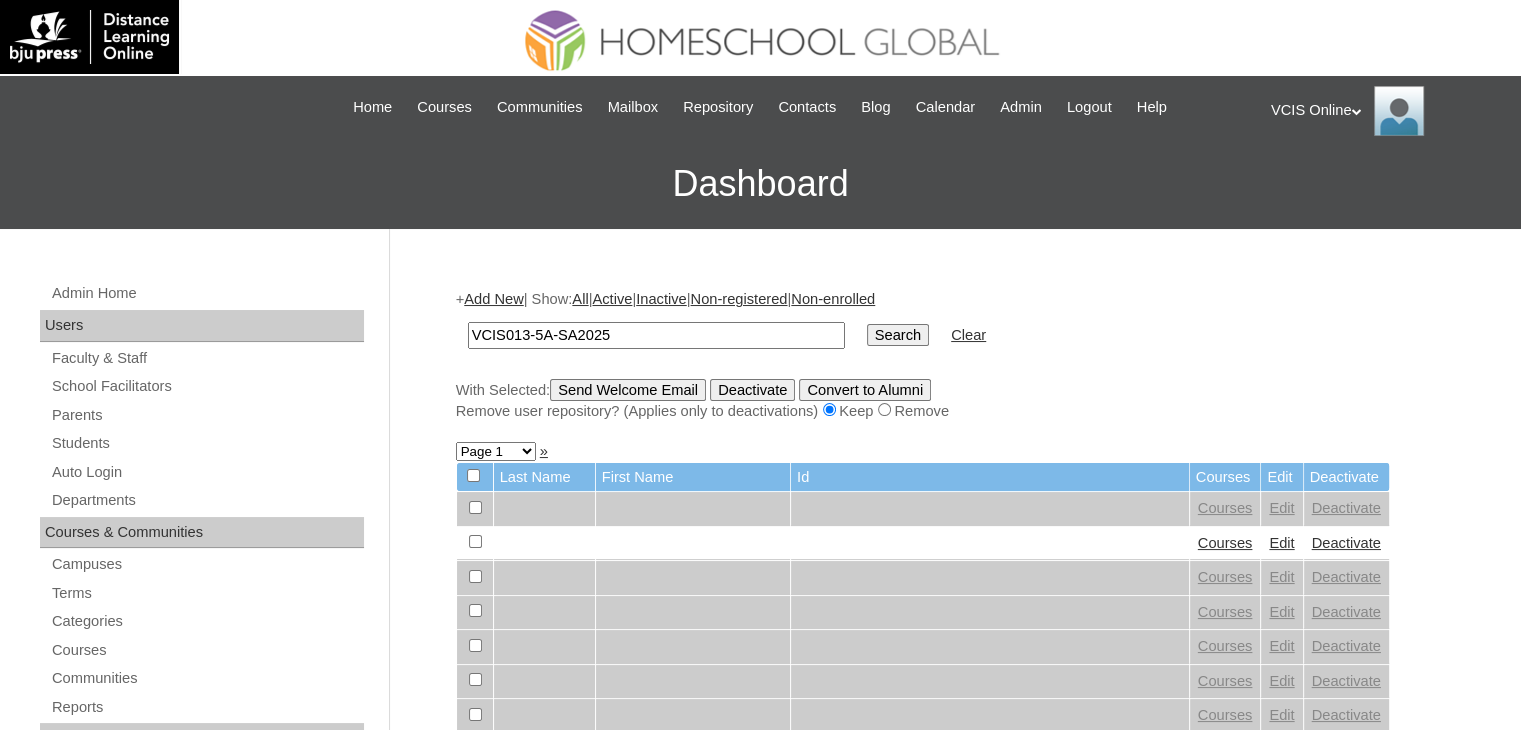 click on "Search" at bounding box center [898, 335] 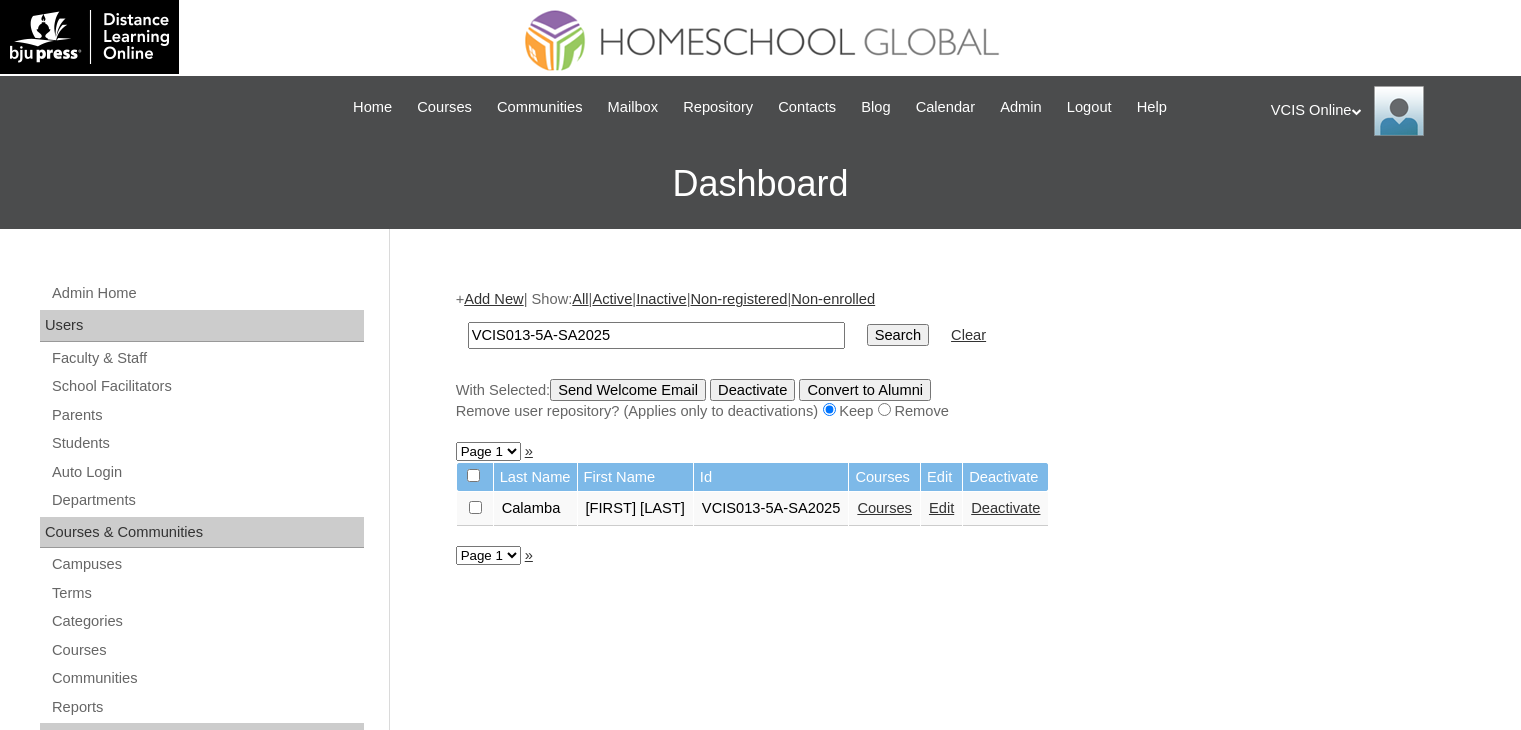 scroll, scrollTop: 0, scrollLeft: 0, axis: both 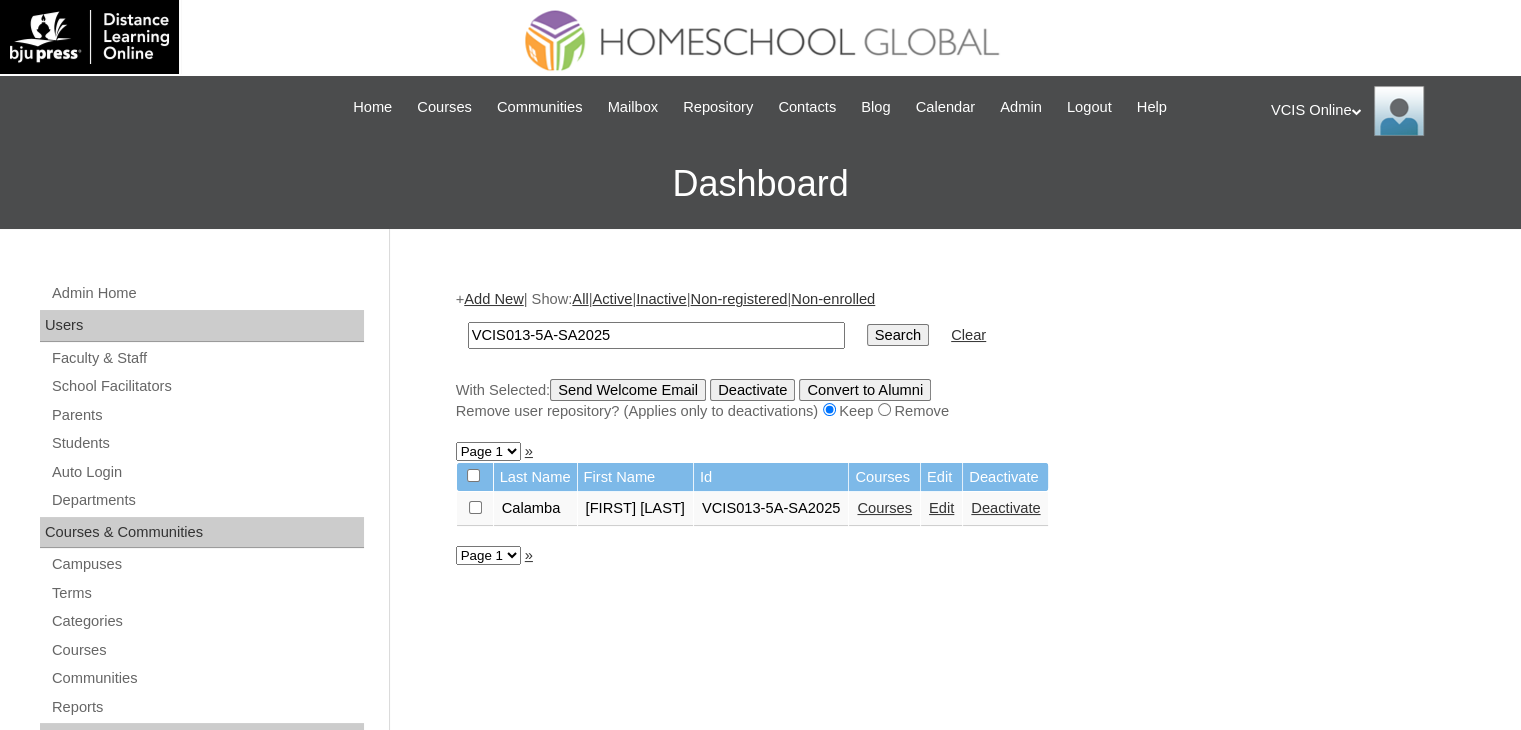 click on "Courses" at bounding box center [884, 508] 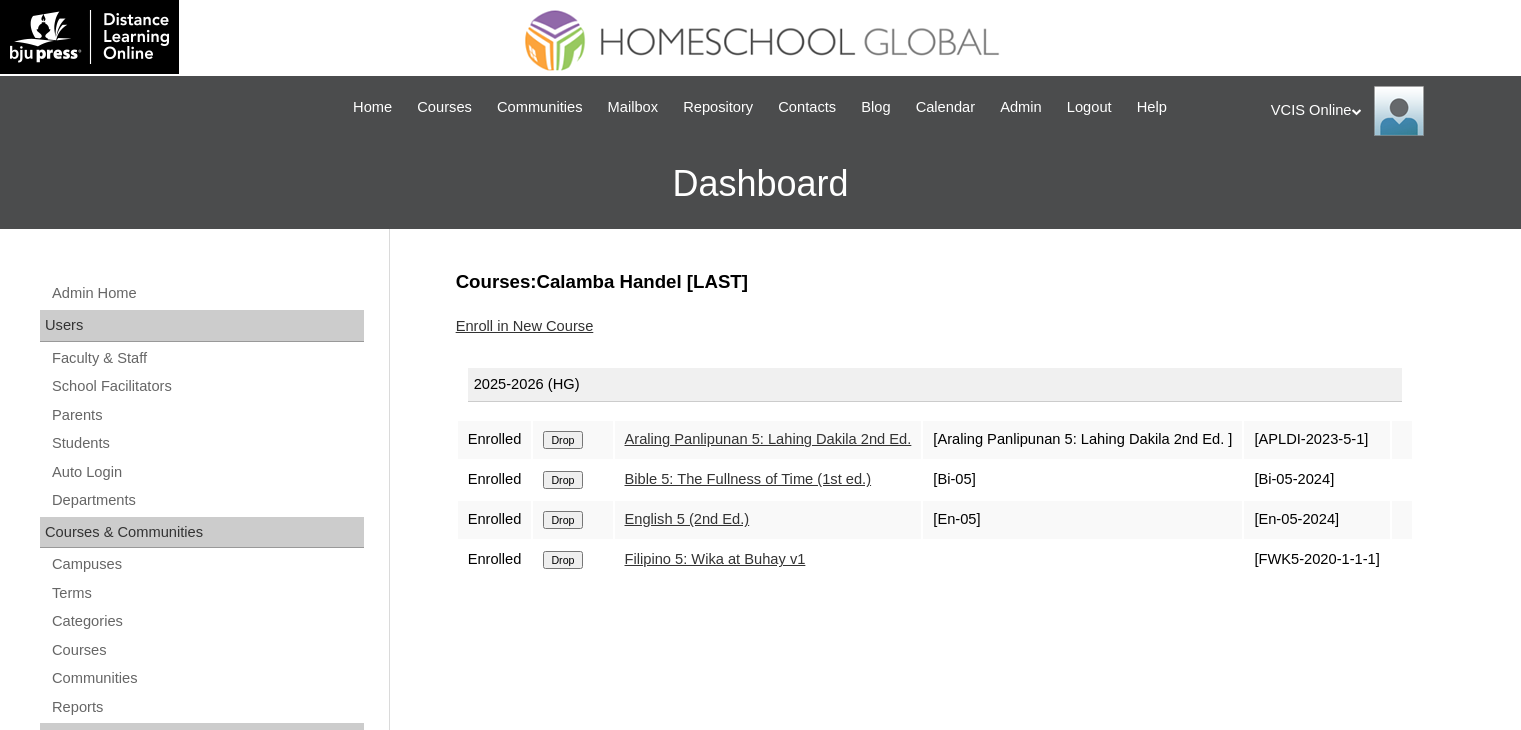 scroll, scrollTop: 0, scrollLeft: 0, axis: both 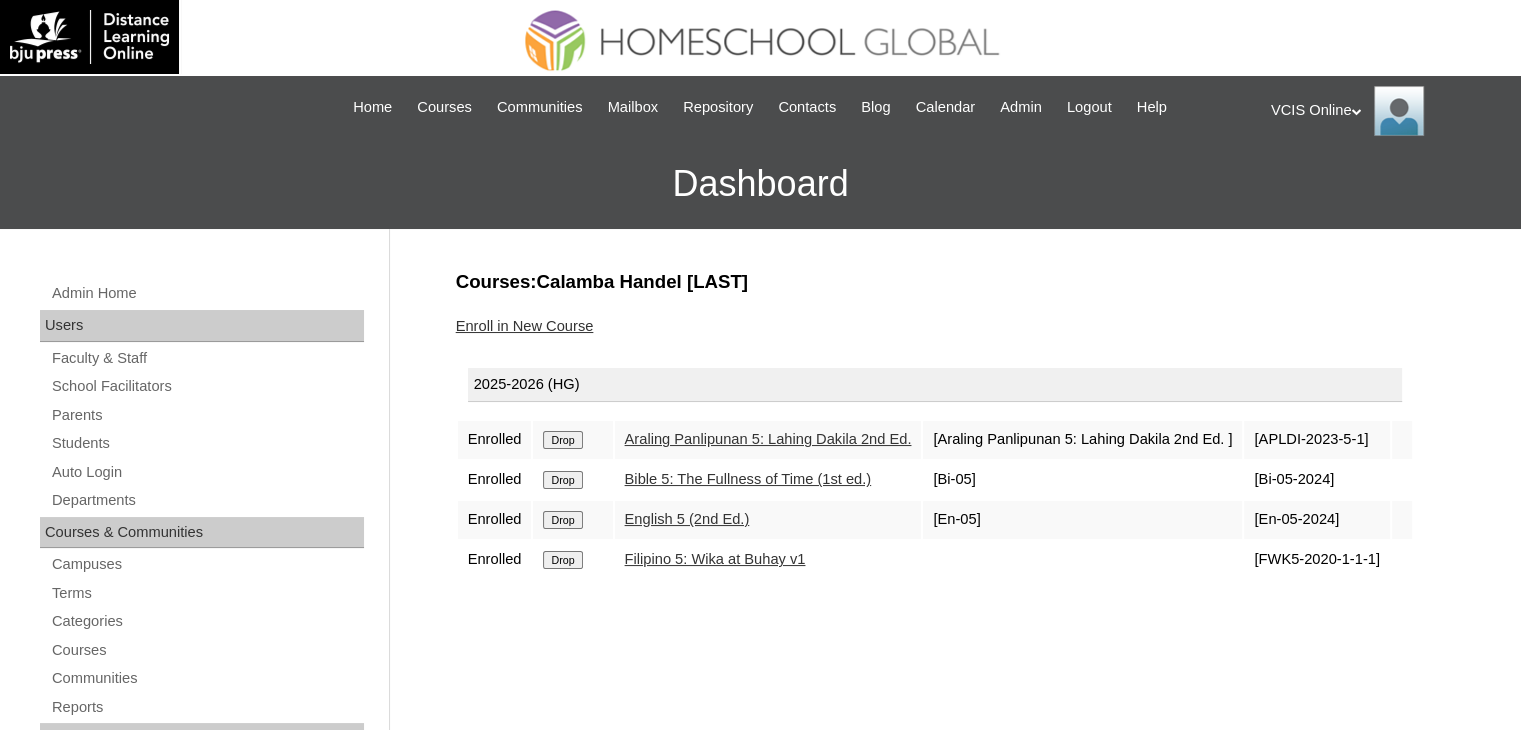 click on "Enroll in New Course" at bounding box center [525, 326] 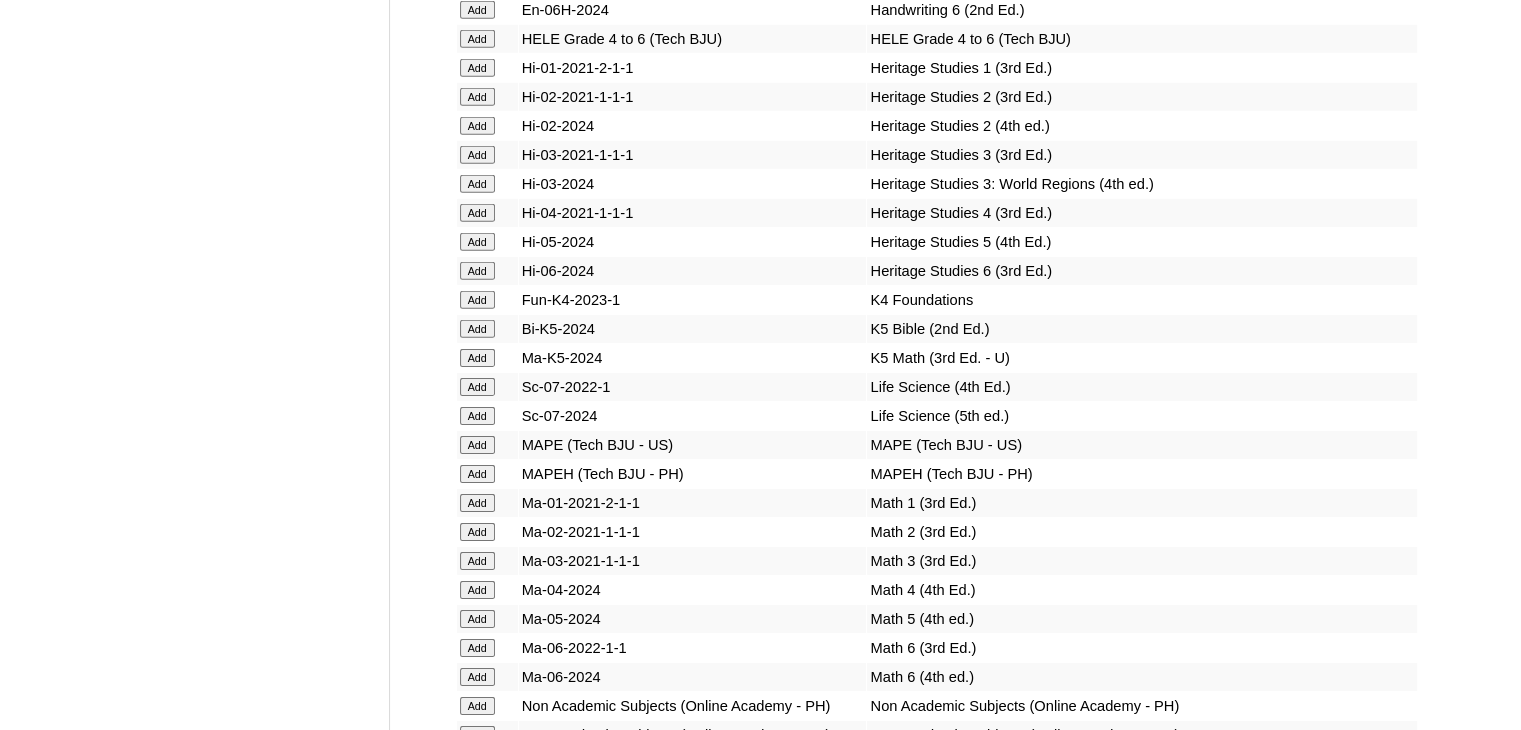 scroll, scrollTop: 6600, scrollLeft: 0, axis: vertical 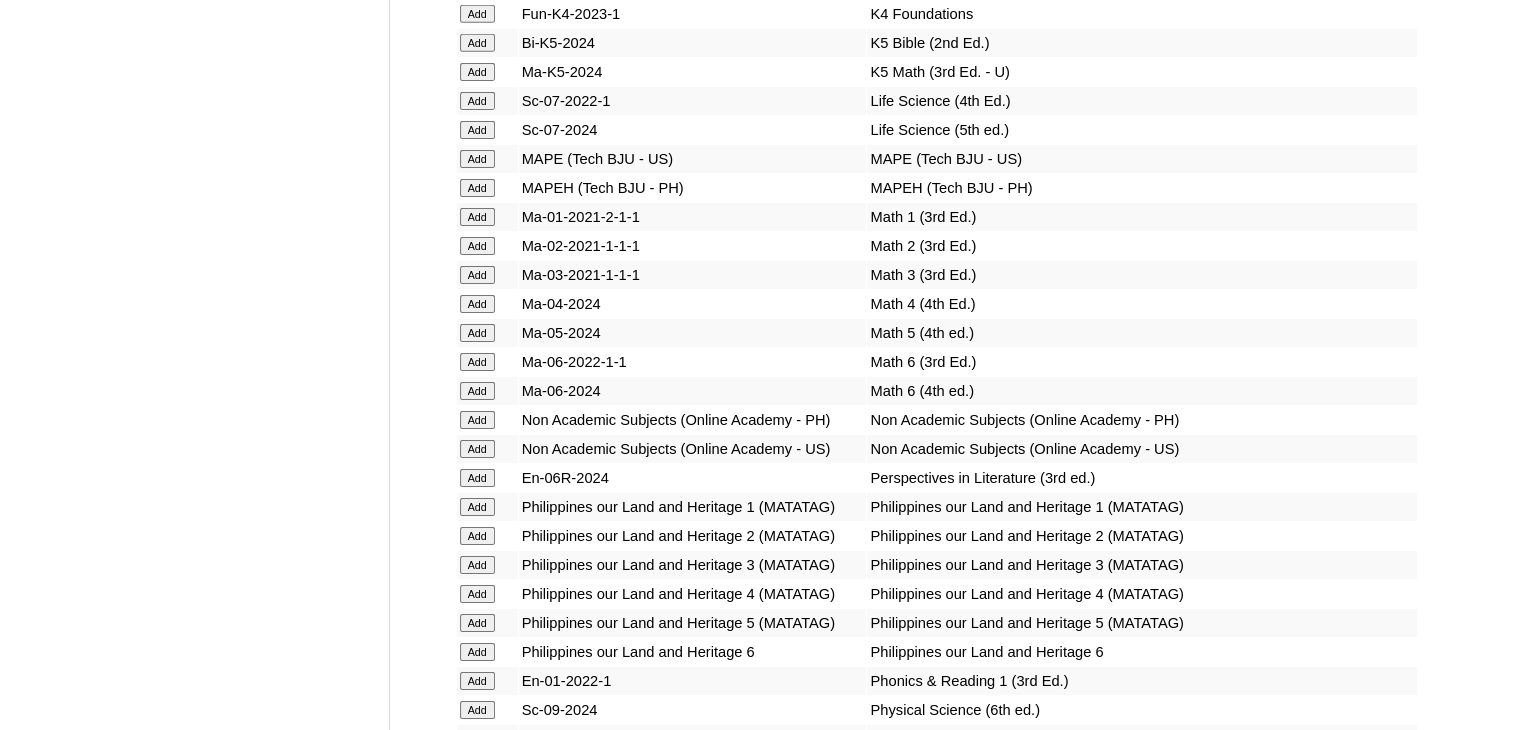 click on "Add" at bounding box center (477, -6224) 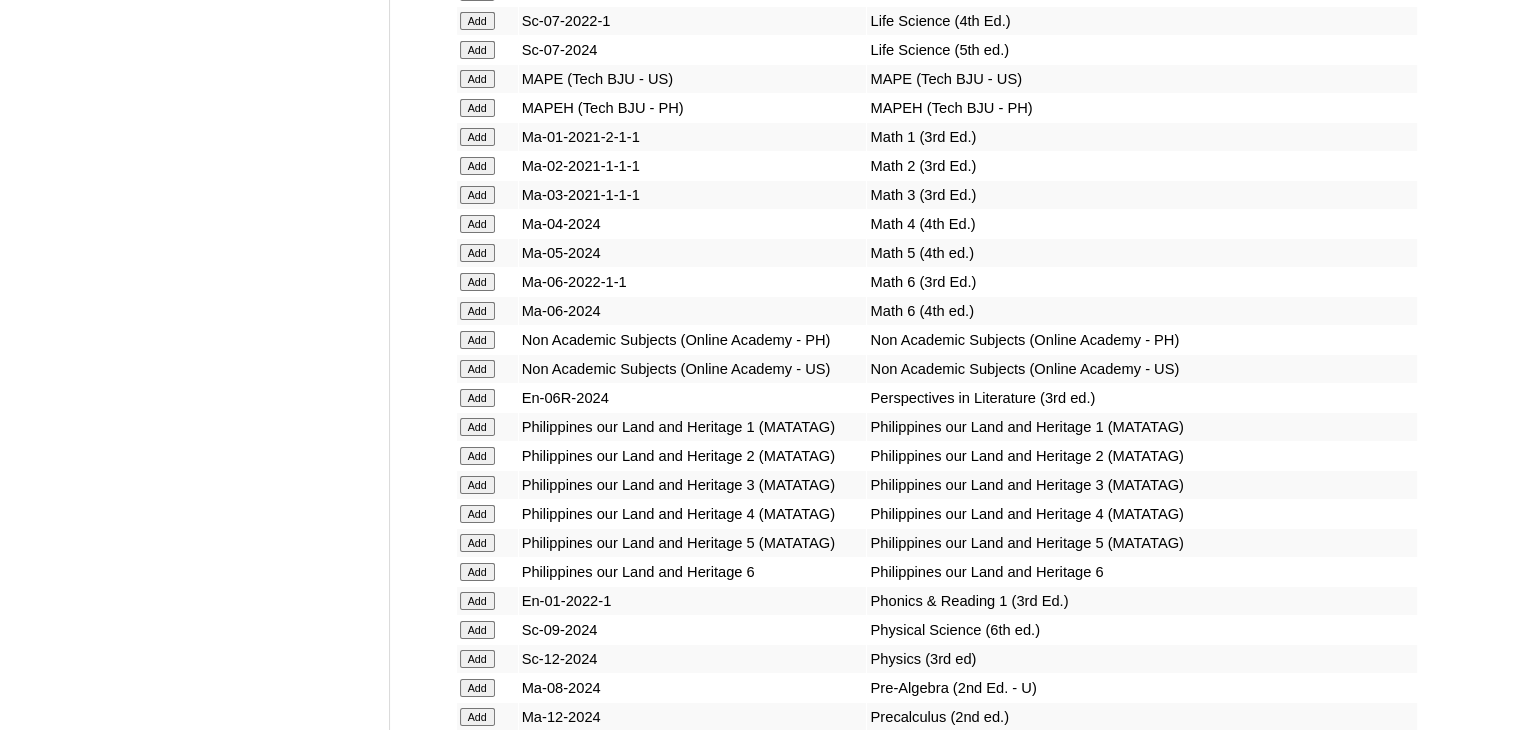 scroll, scrollTop: 6800, scrollLeft: 0, axis: vertical 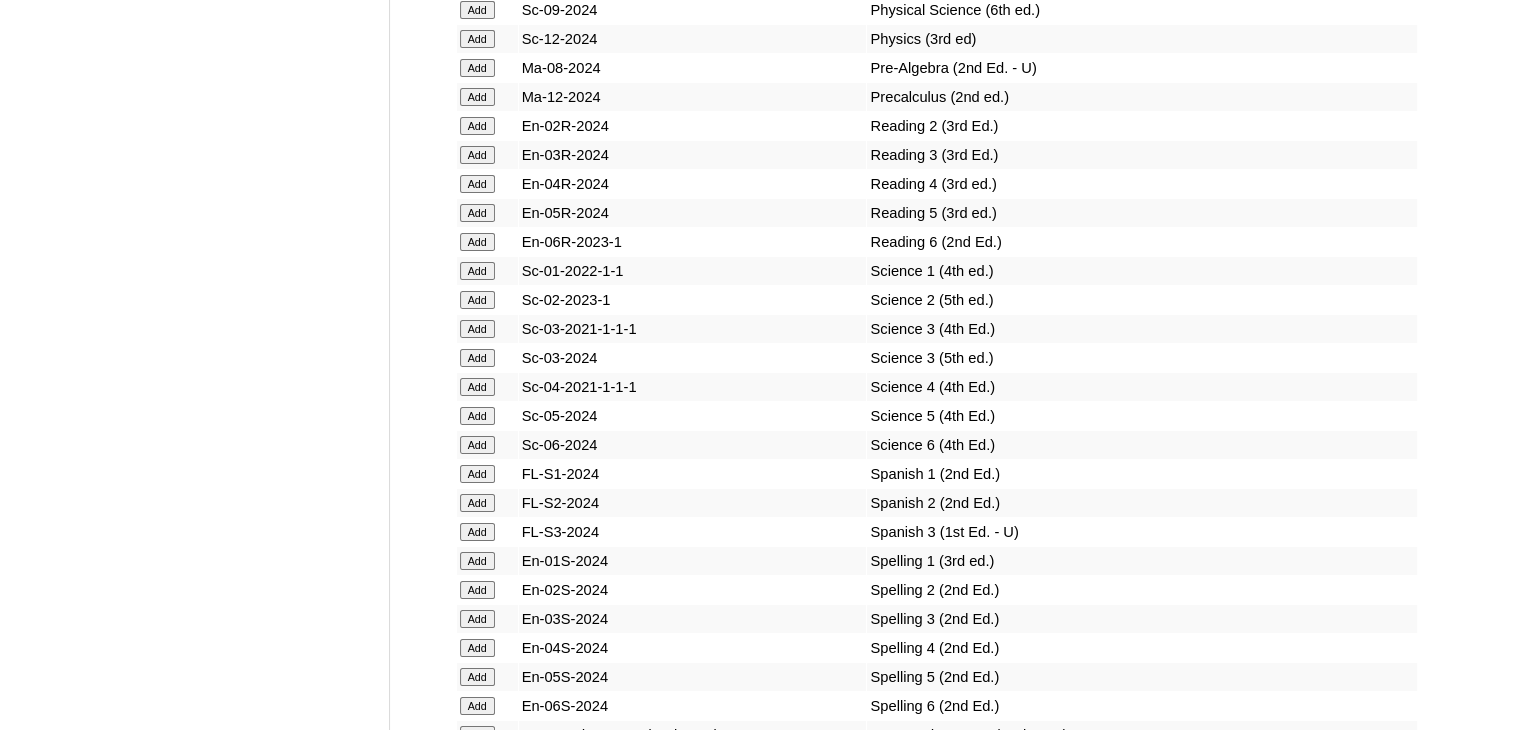 click on "Add" at bounding box center (477, -6924) 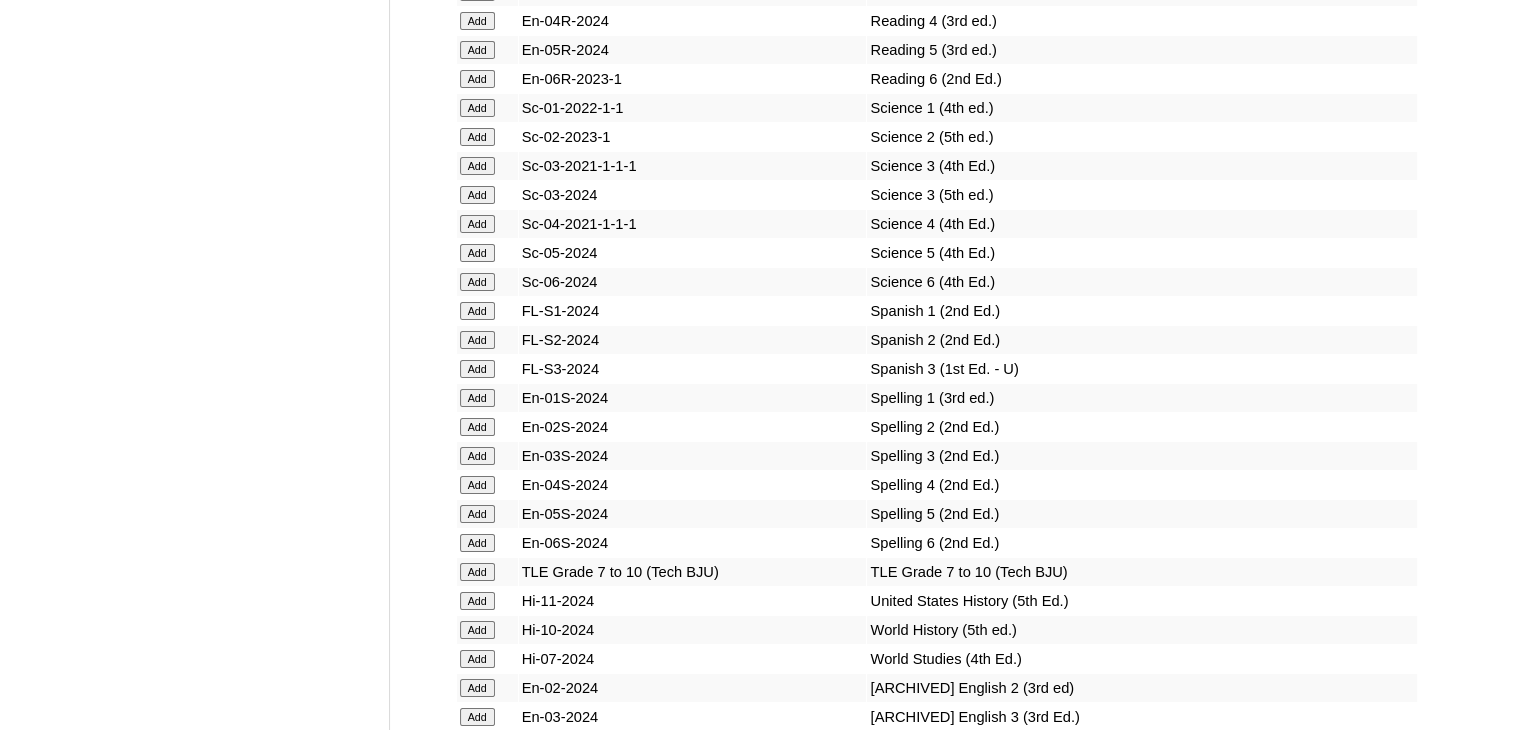 scroll, scrollTop: 7900, scrollLeft: 0, axis: vertical 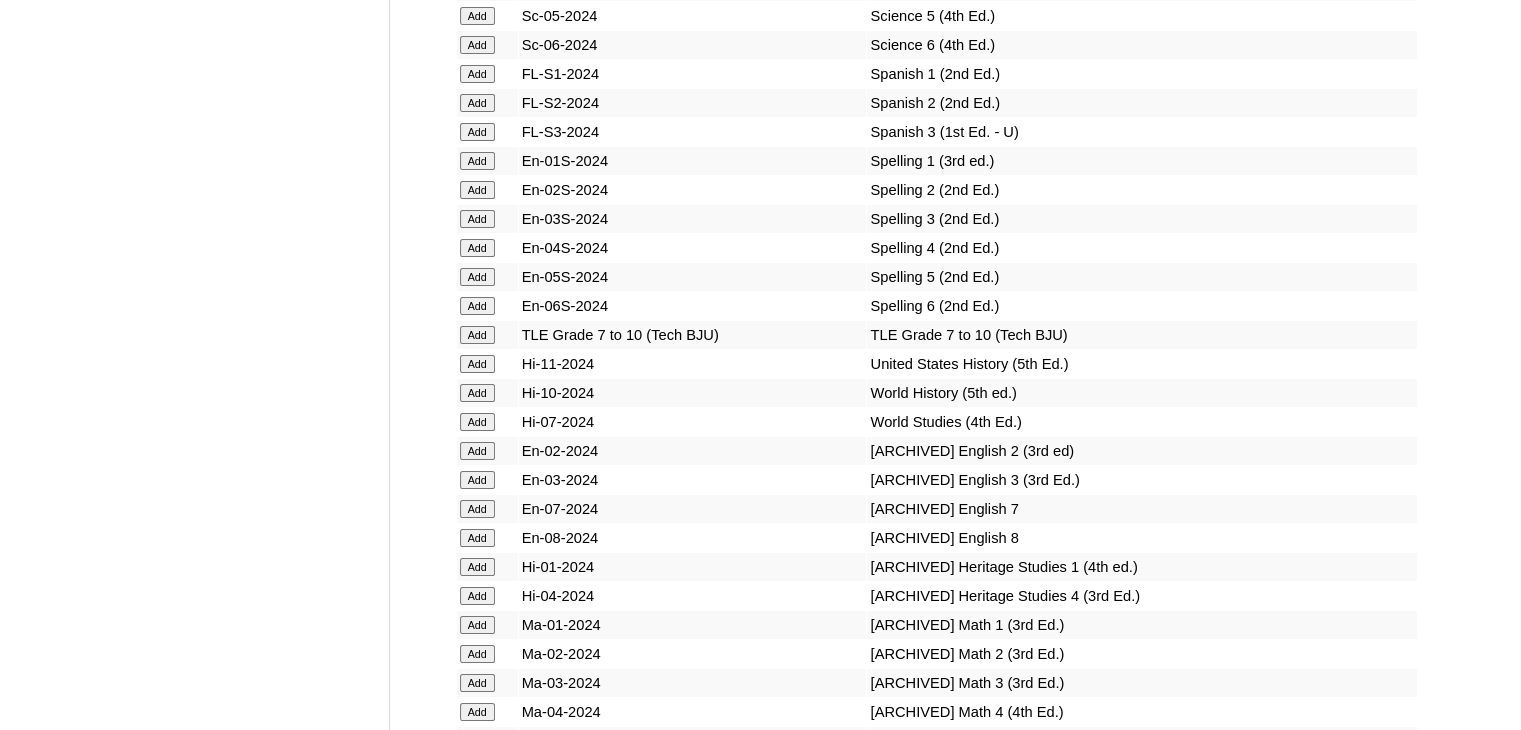 click on "Add" at bounding box center [477, -7324] 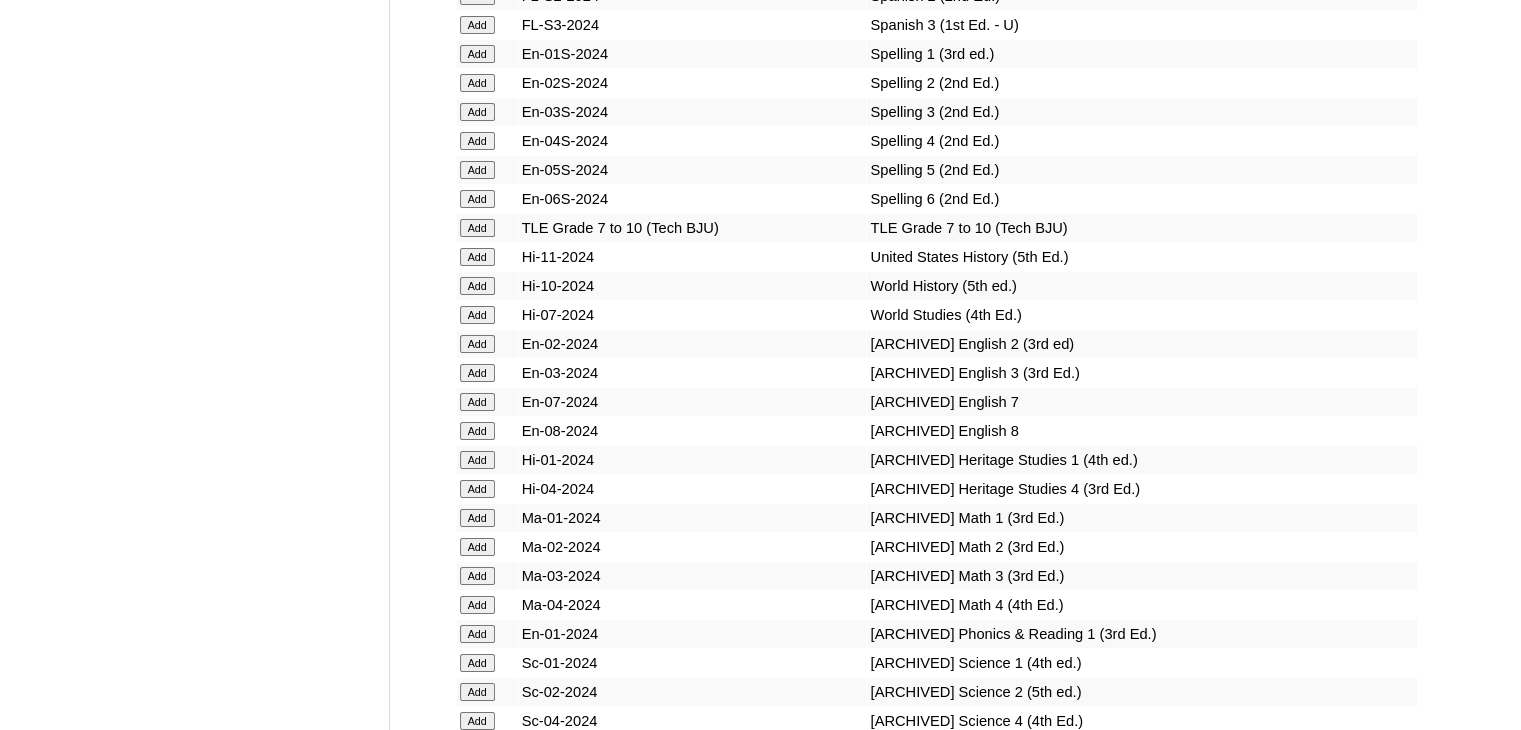 scroll, scrollTop: 7800, scrollLeft: 0, axis: vertical 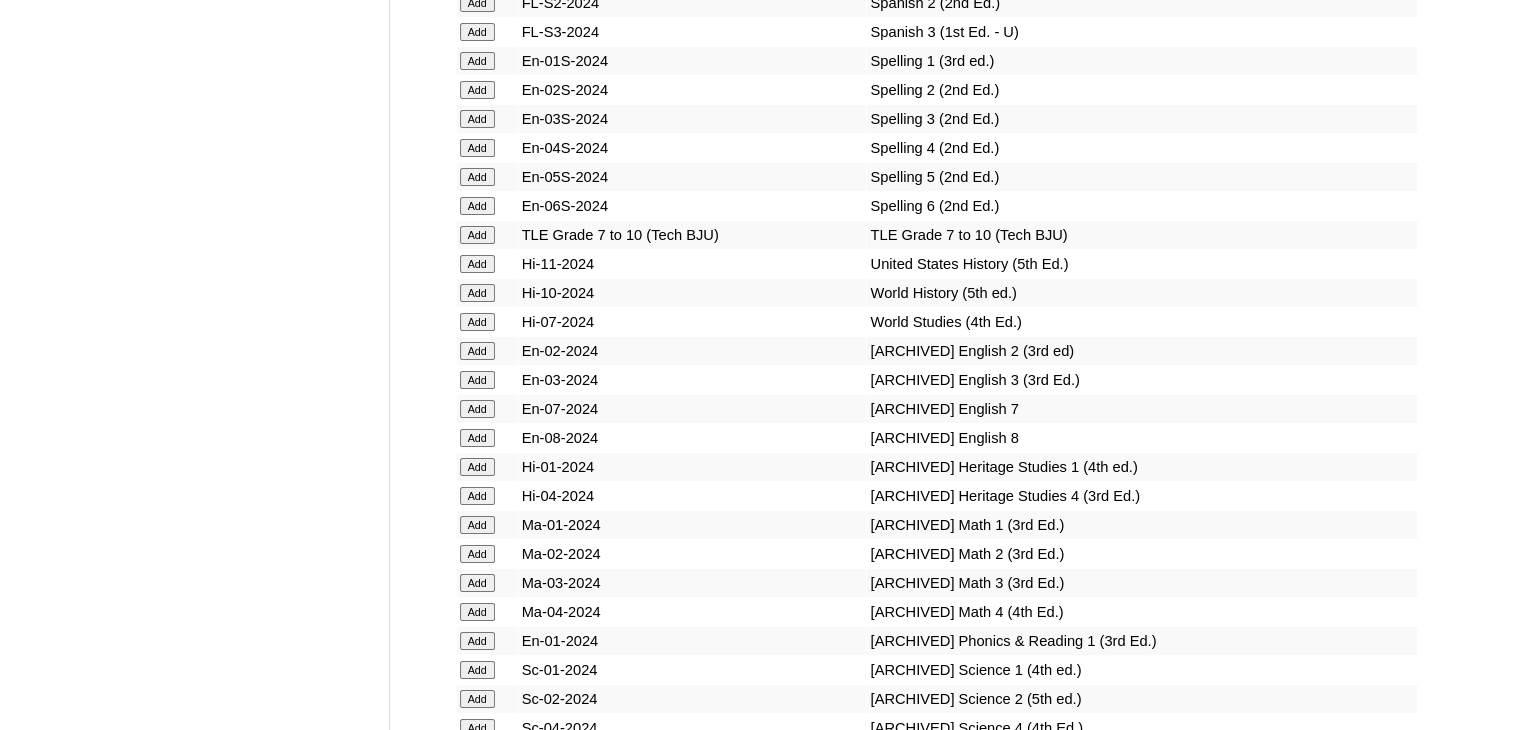 click on "Add" at bounding box center (477, -7424) 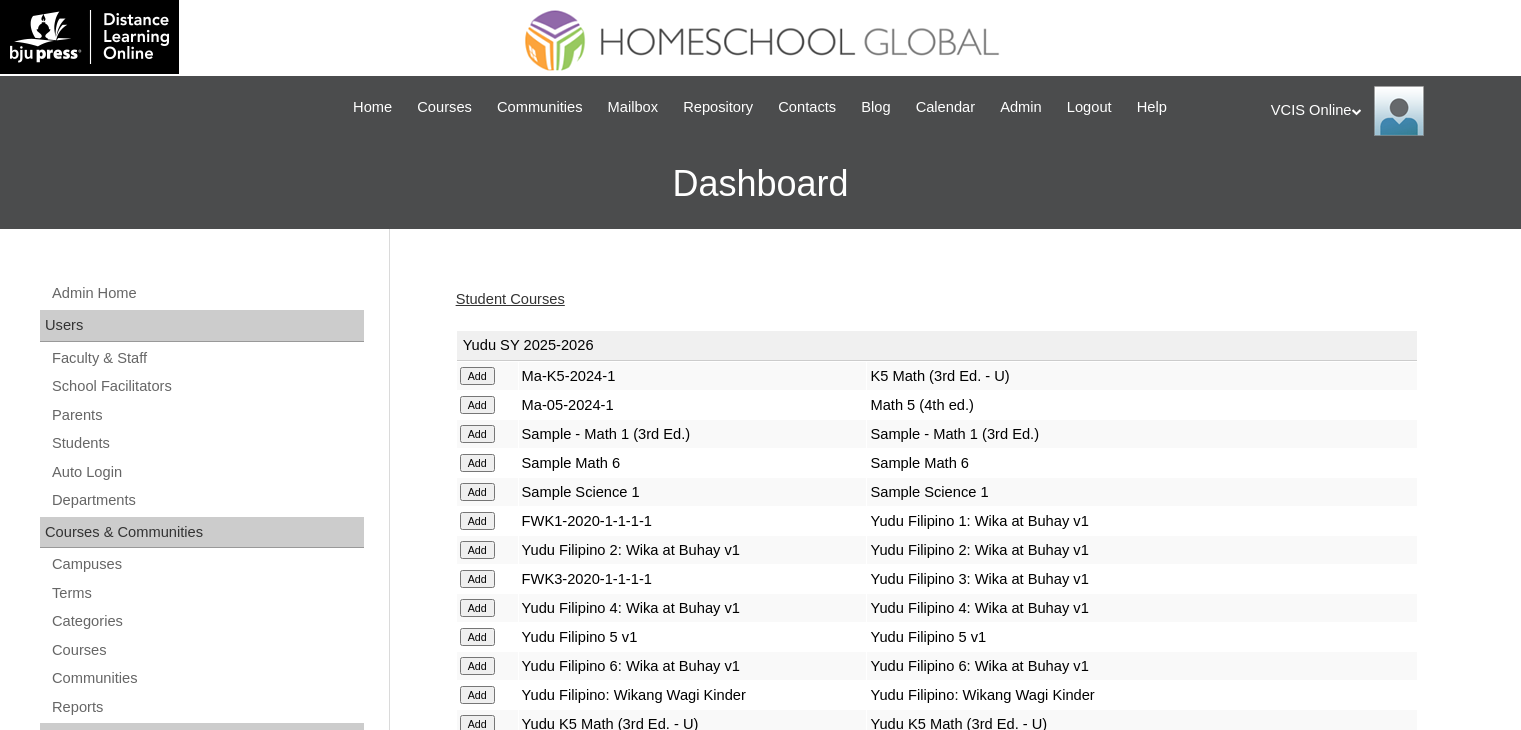 scroll, scrollTop: 0, scrollLeft: 0, axis: both 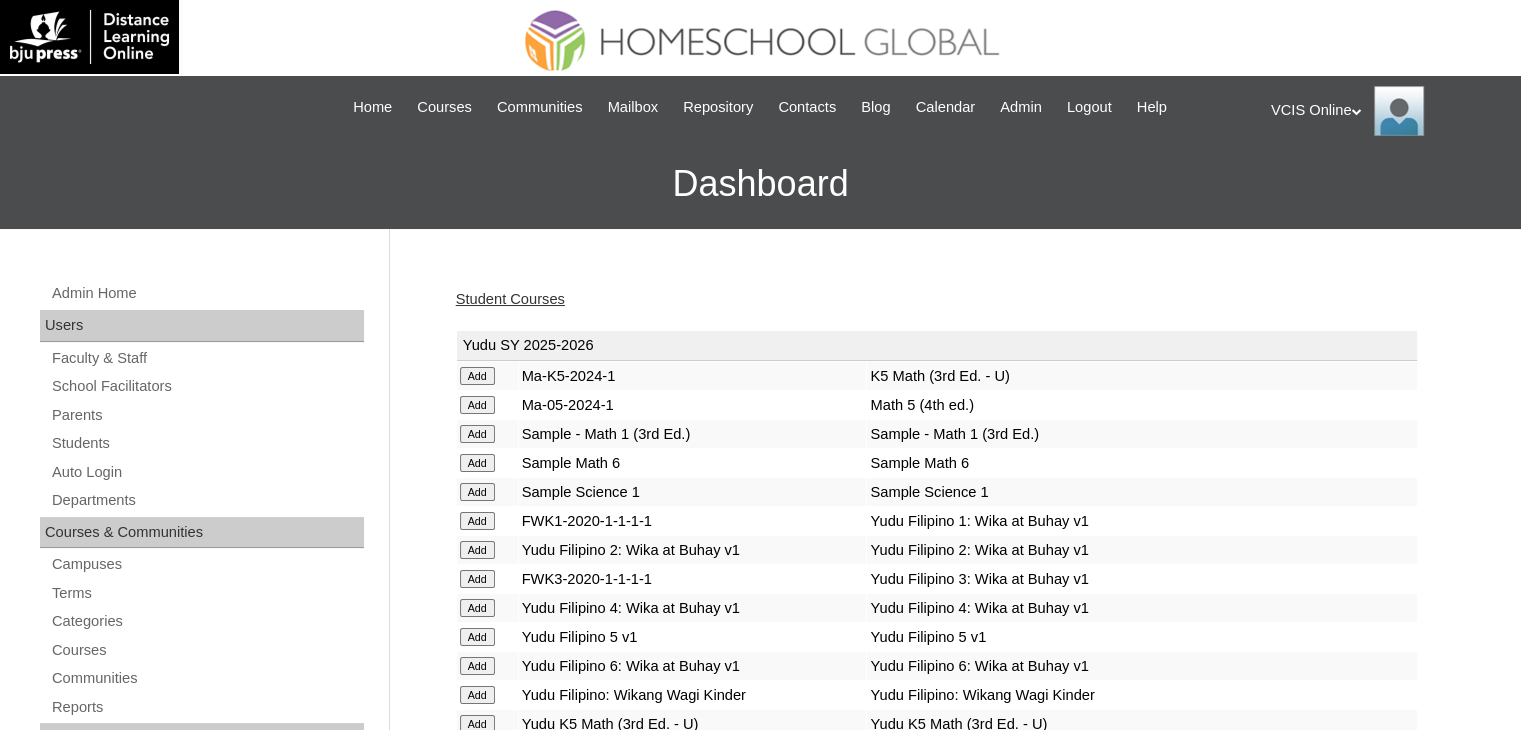 click on "Student Courses" at bounding box center [510, 299] 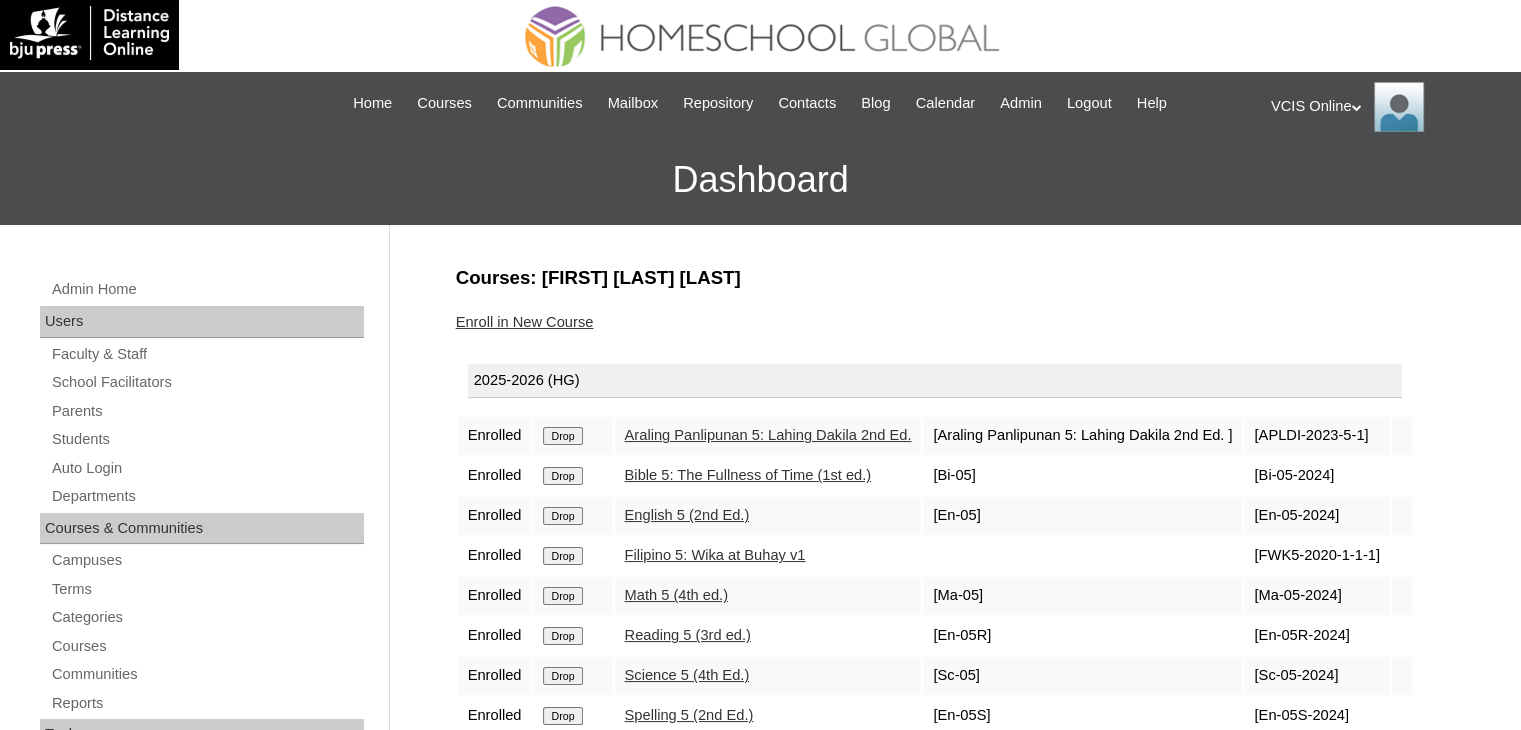 scroll, scrollTop: 0, scrollLeft: 0, axis: both 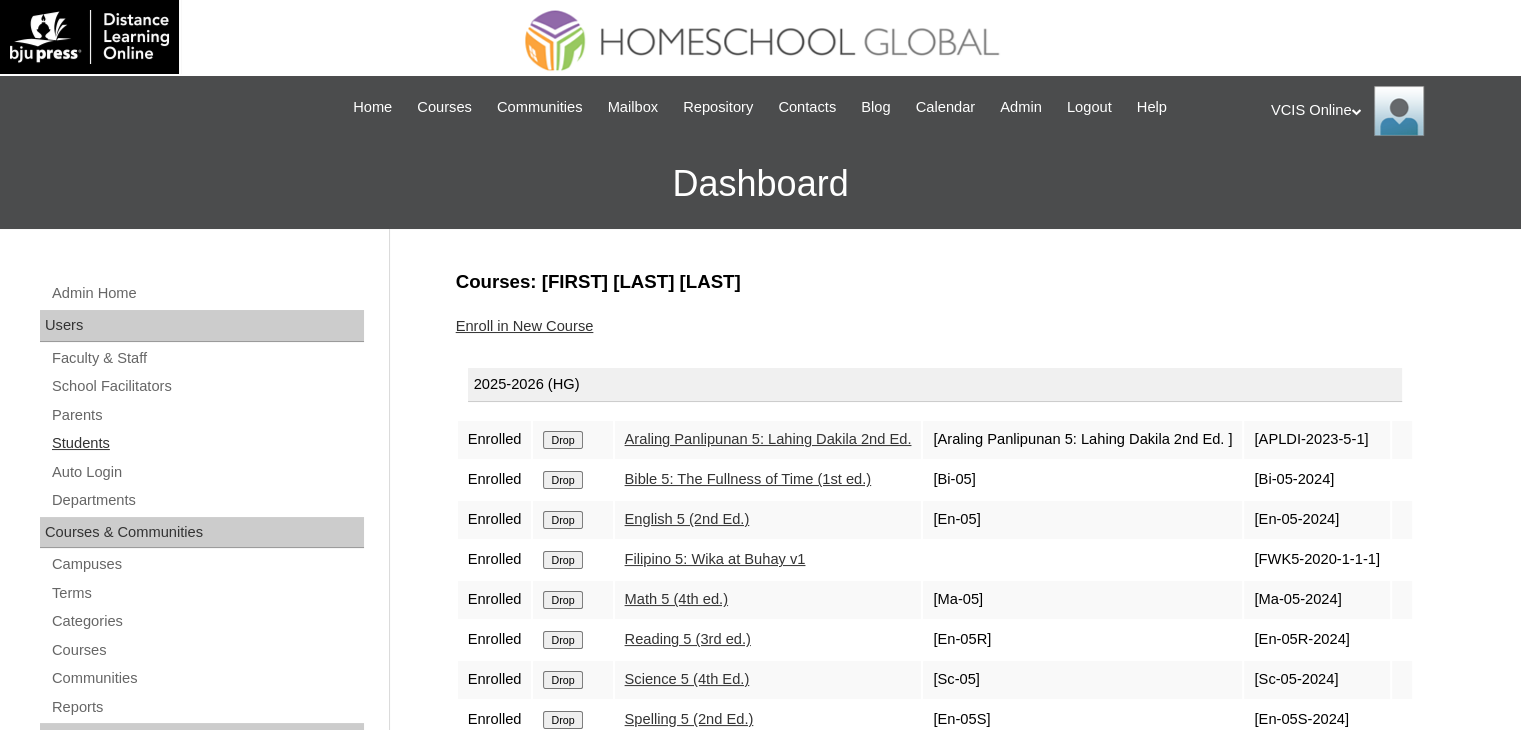 click on "Students" at bounding box center [207, 443] 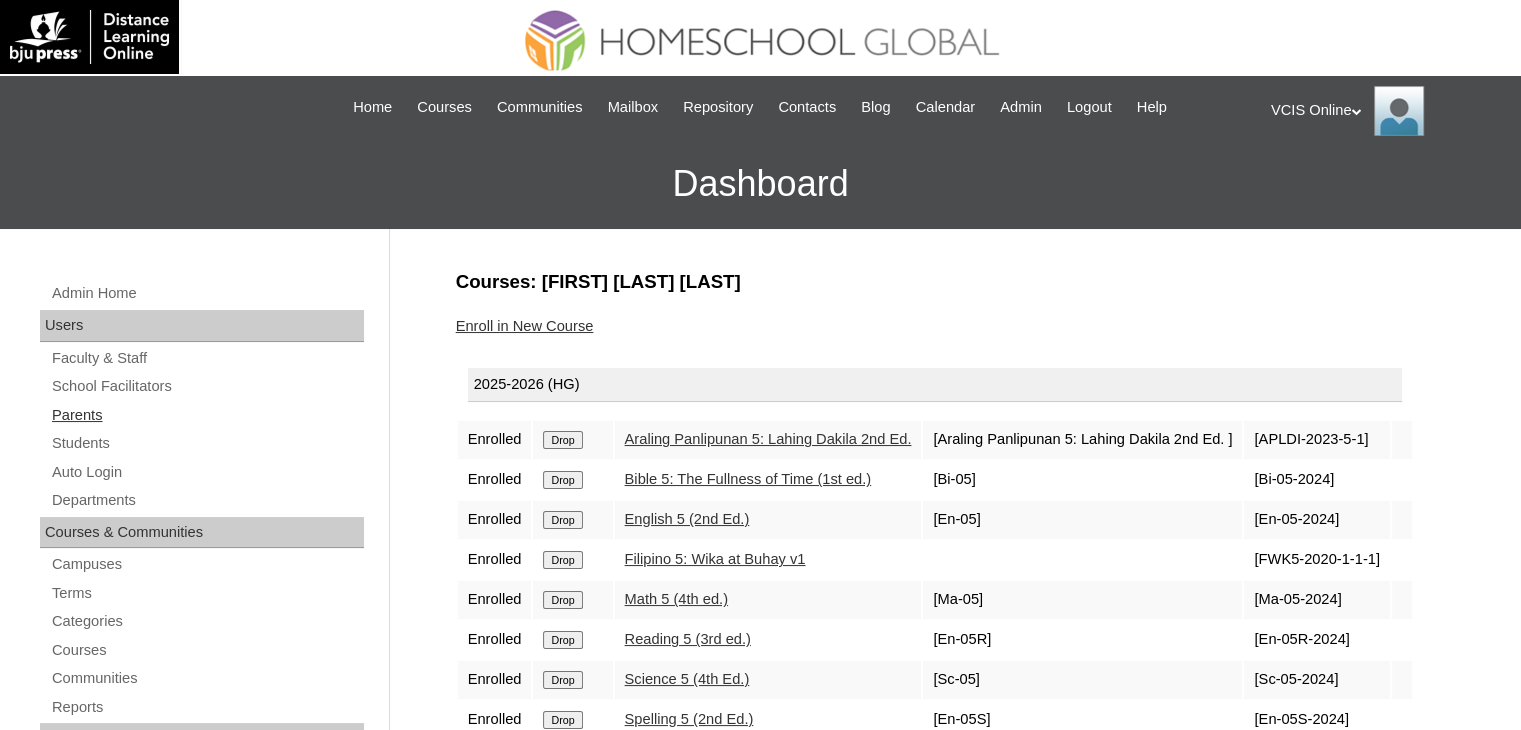 click on "Parents" at bounding box center [207, 415] 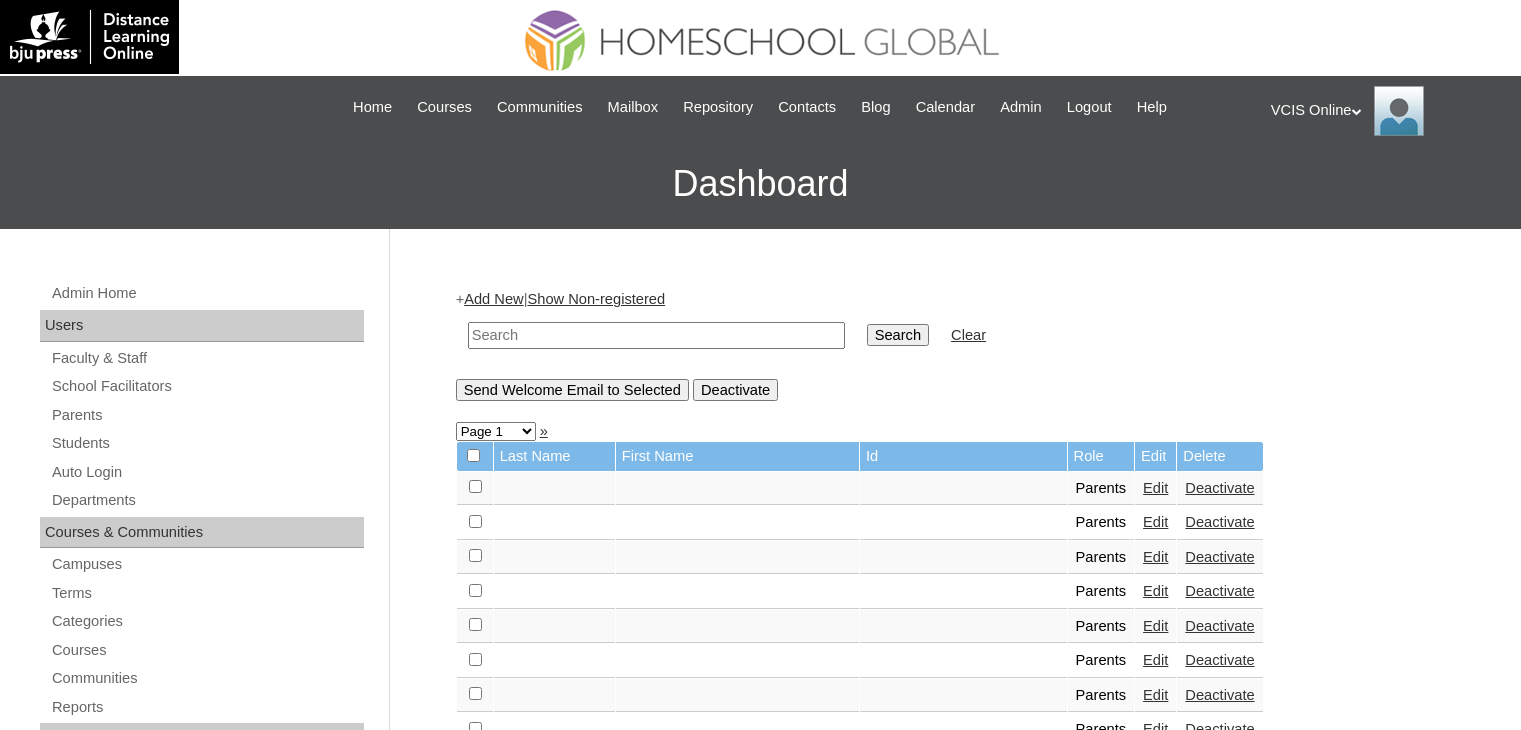 scroll, scrollTop: 0, scrollLeft: 0, axis: both 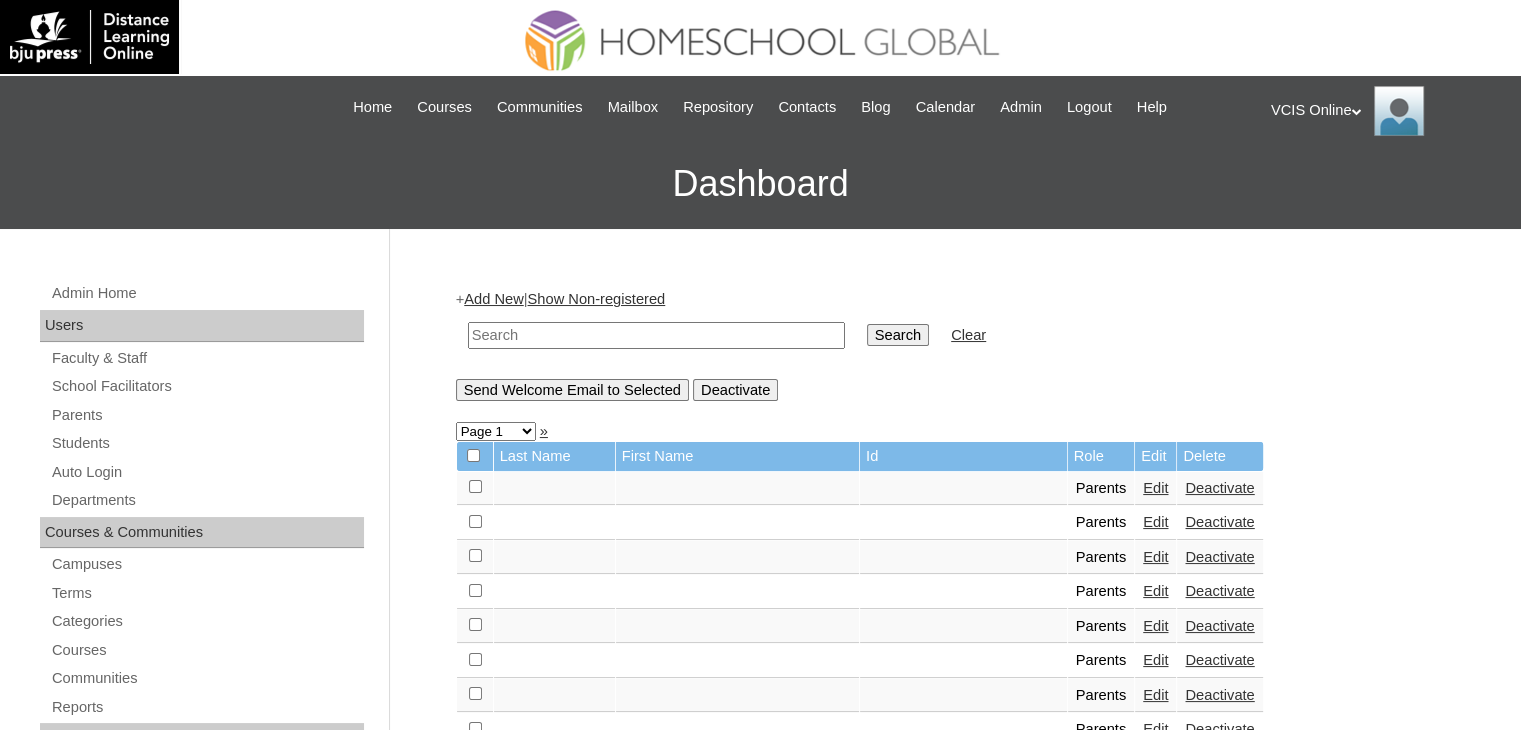 click on "Add New" at bounding box center [493, 299] 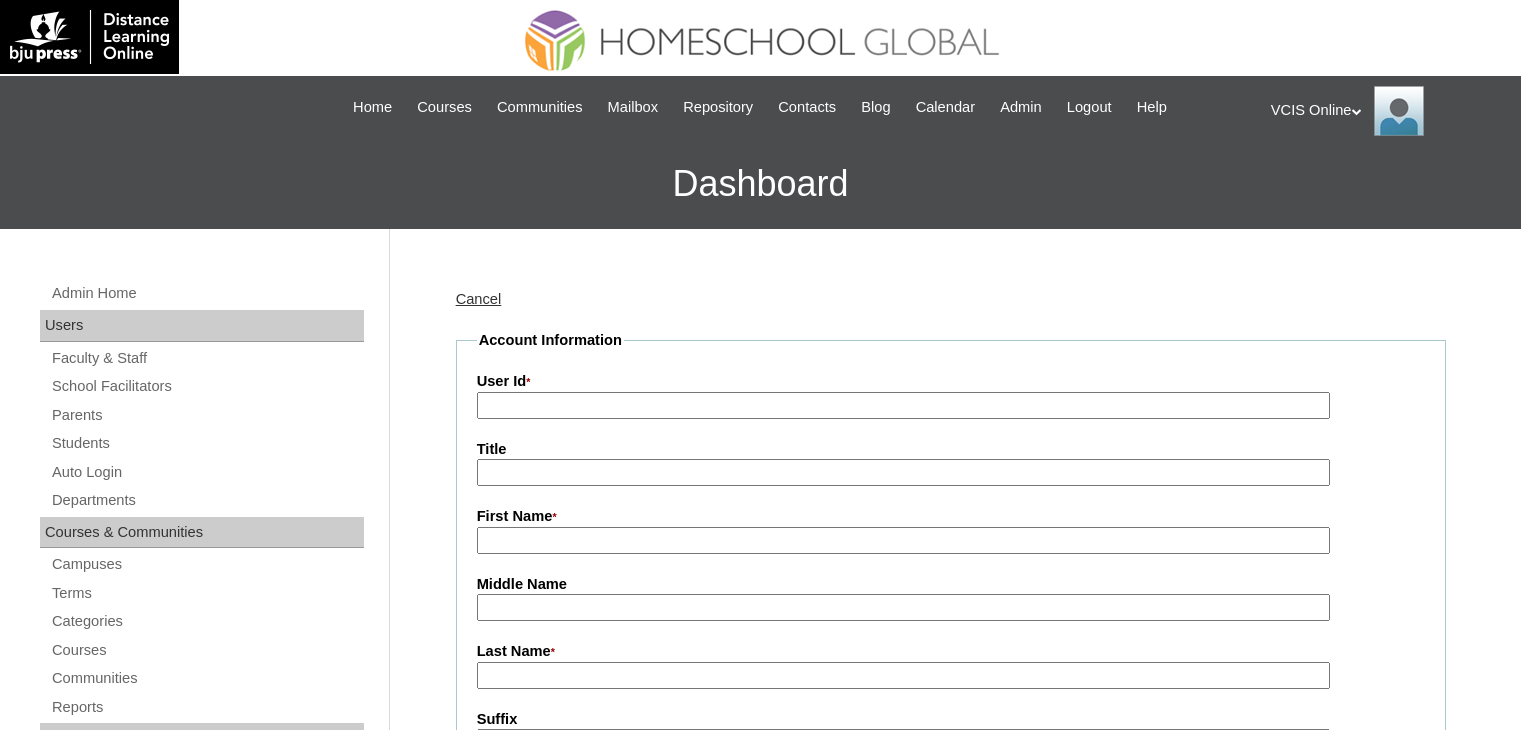 scroll, scrollTop: 0, scrollLeft: 0, axis: both 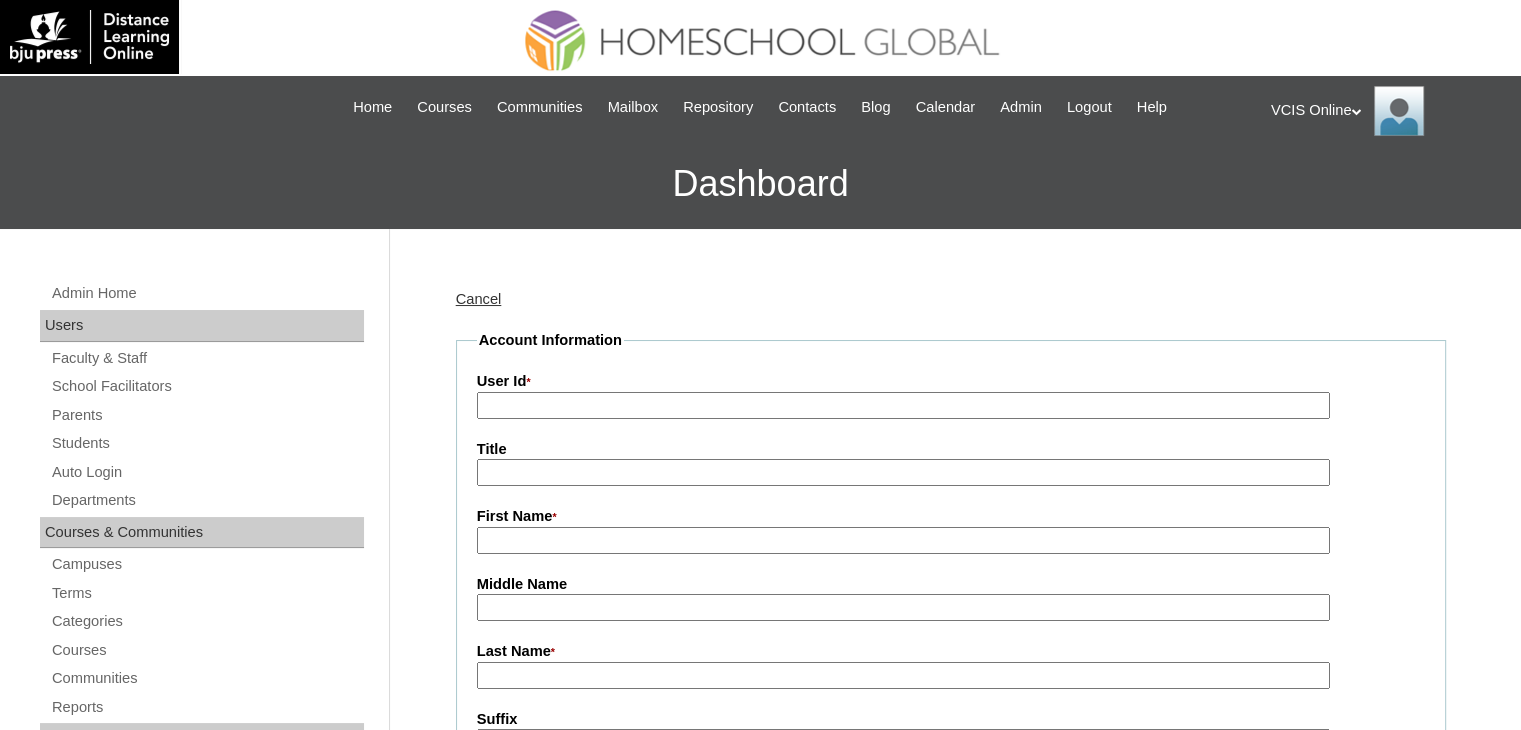 click on "User Id  *" at bounding box center [903, 405] 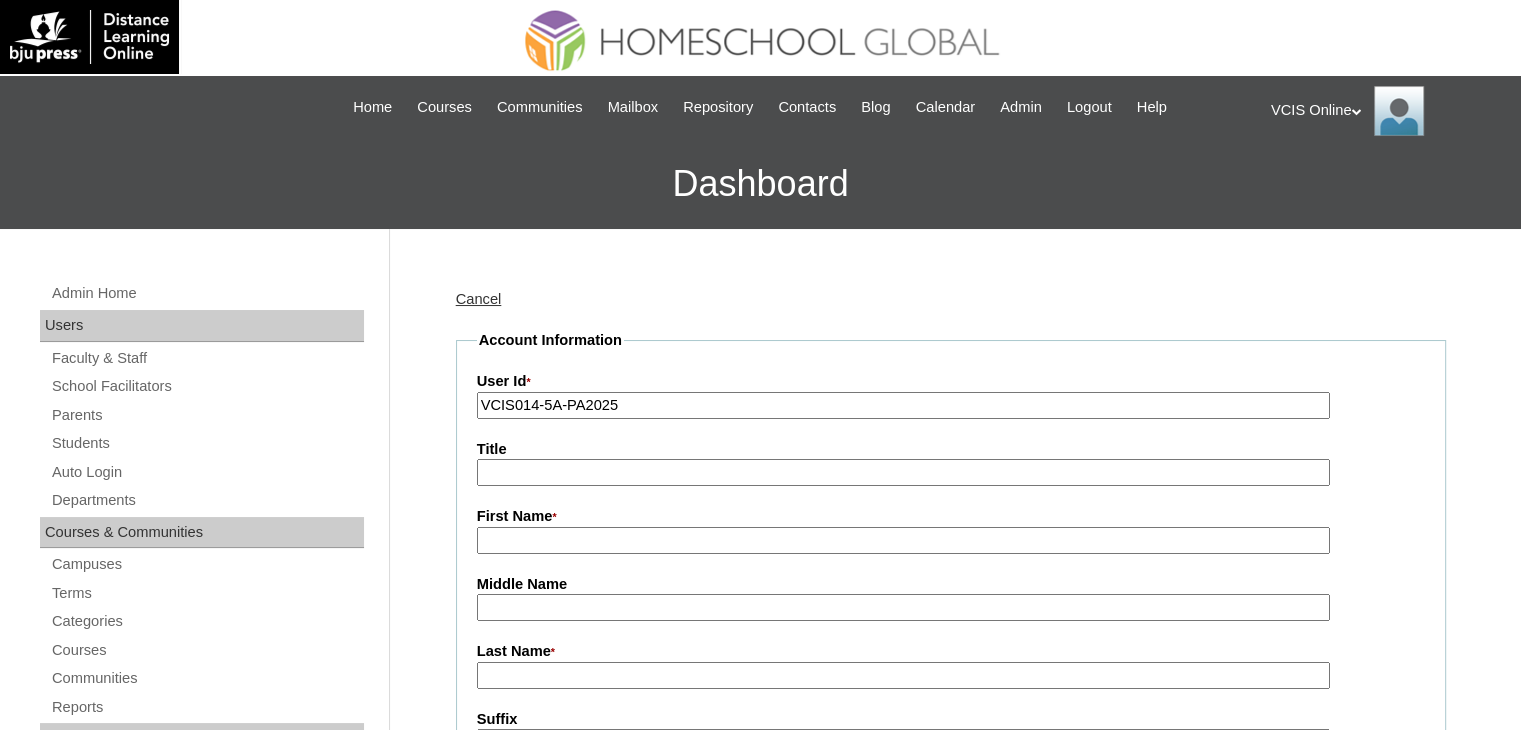type on "VCIS014-5A-PA2025" 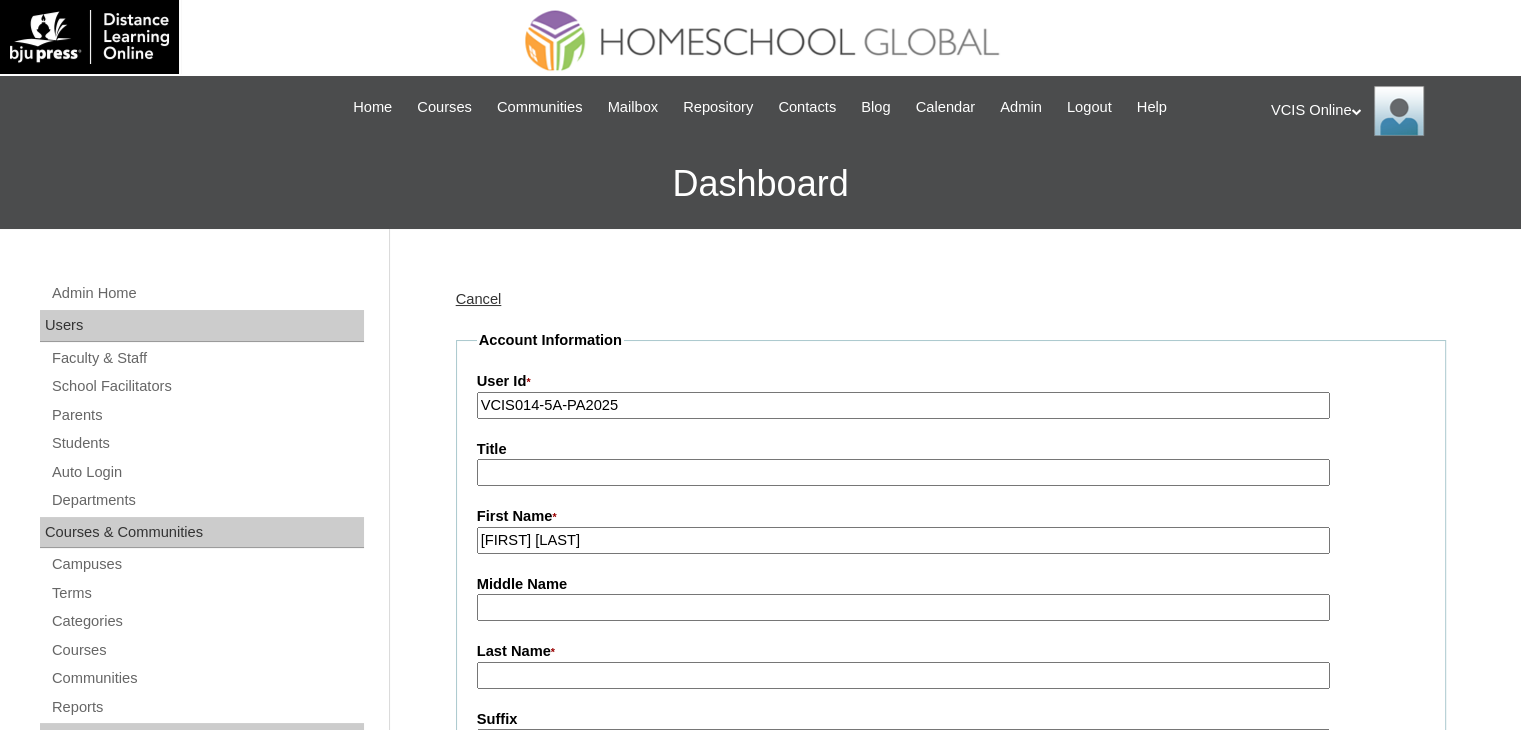 drag, startPoint x: 592, startPoint y: 541, endPoint x: 522, endPoint y: 534, distance: 70.34913 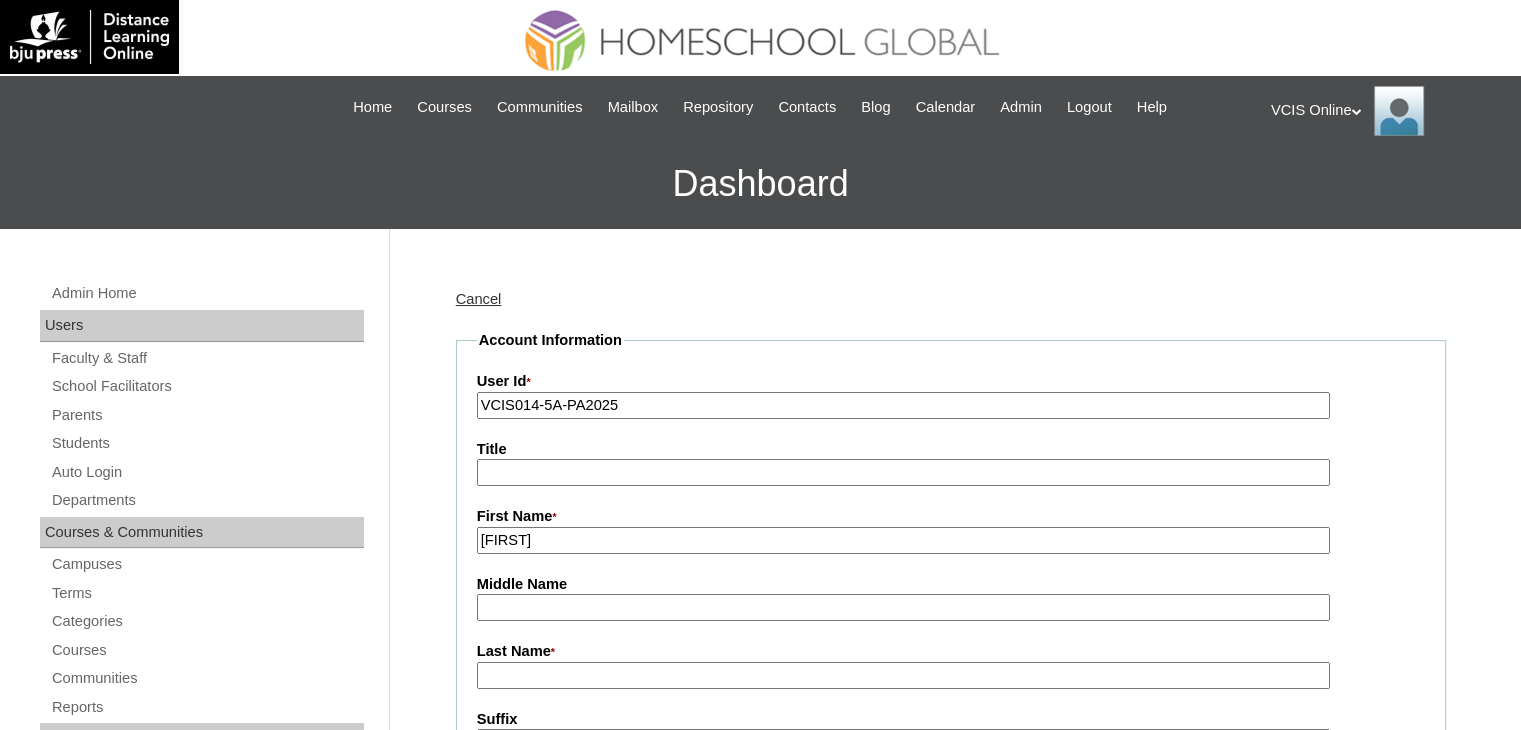type on "Kristal" 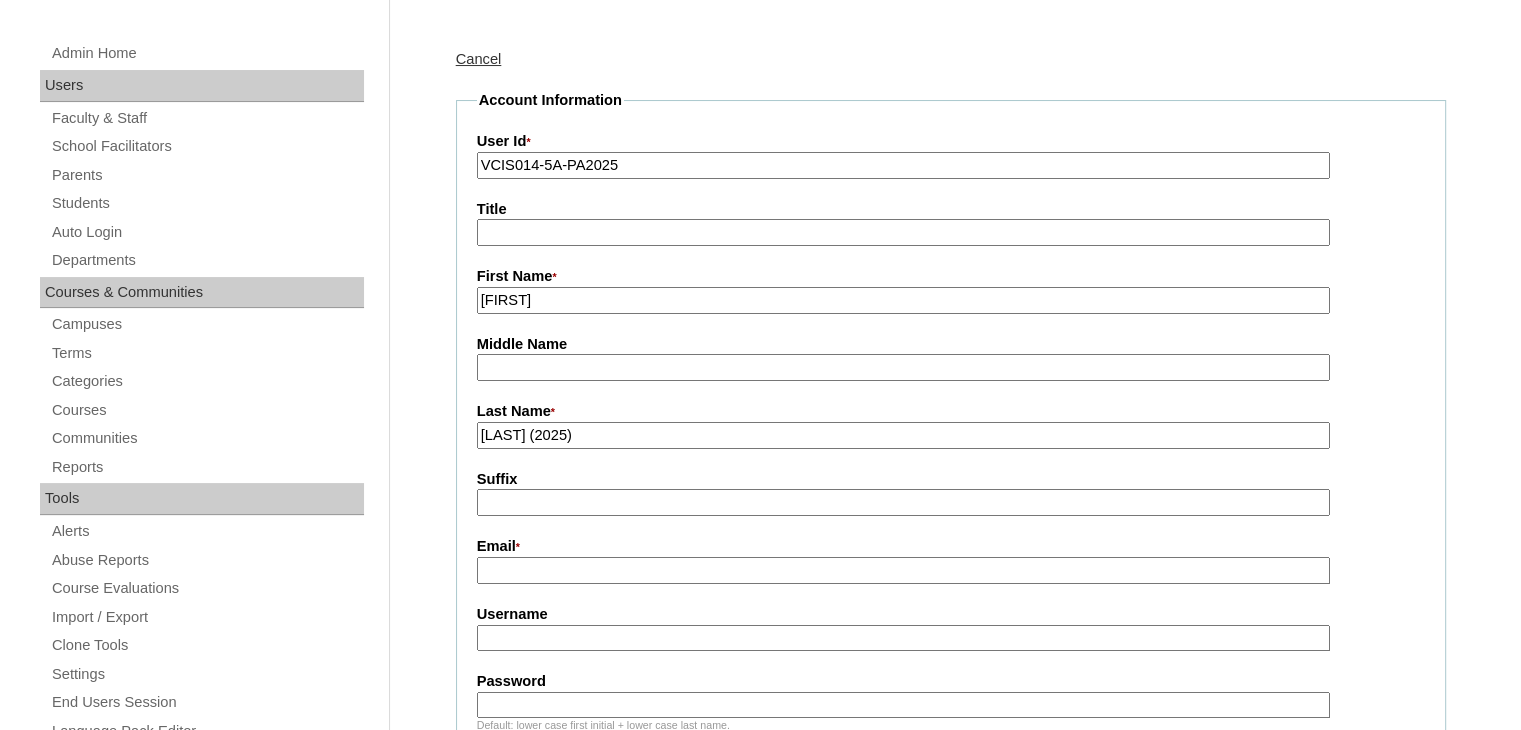 scroll, scrollTop: 400, scrollLeft: 0, axis: vertical 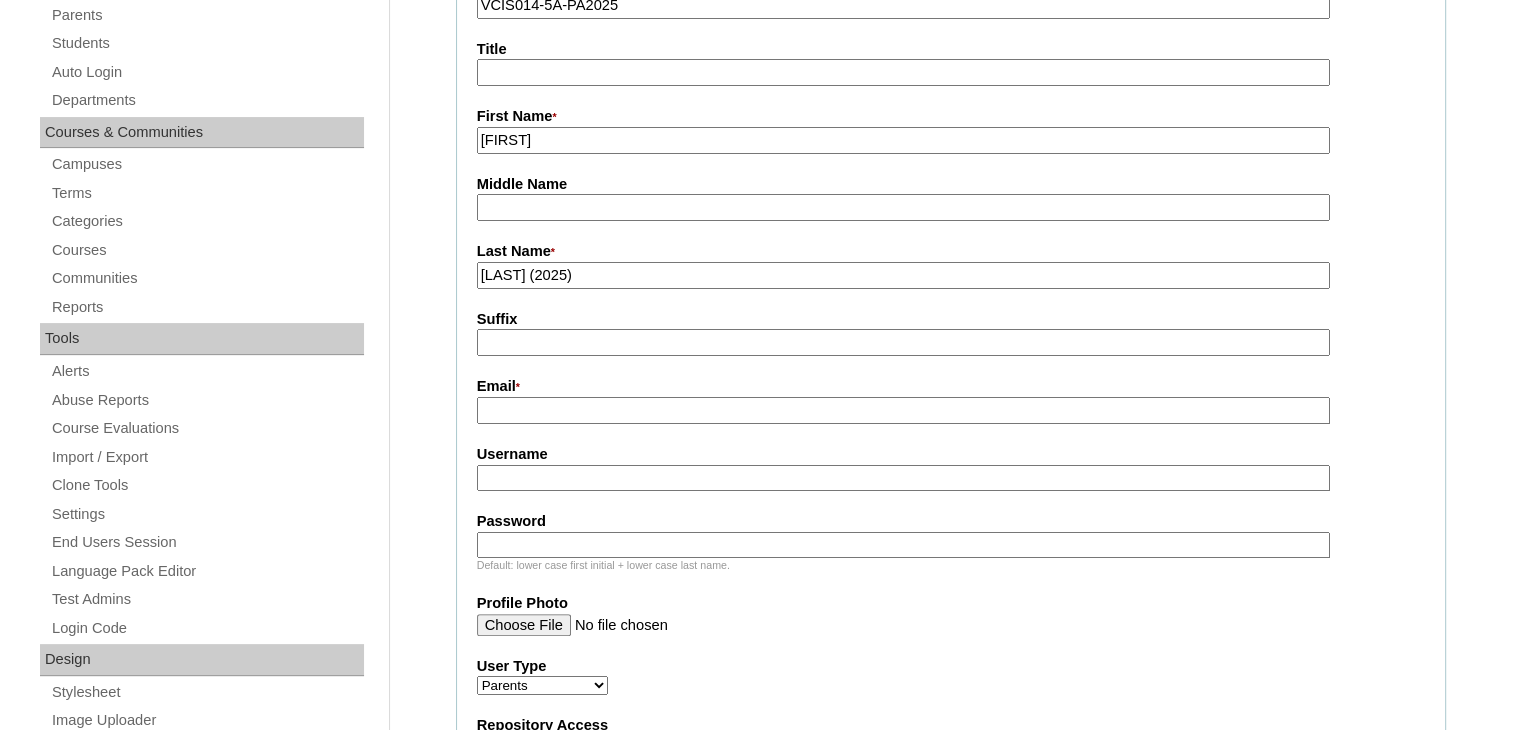 type on "Formanes (2025)" 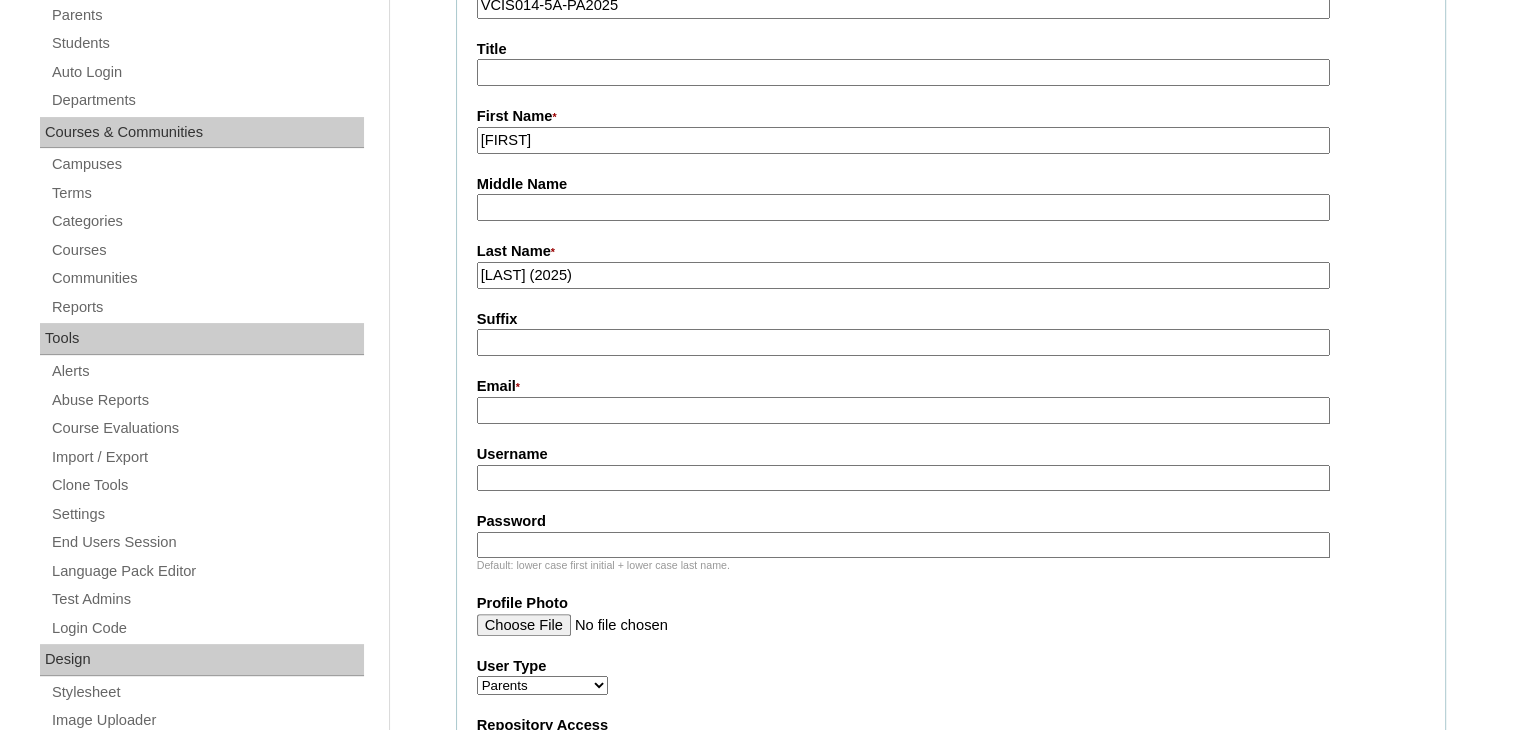 paste on "kristal.arce@gmail.com" 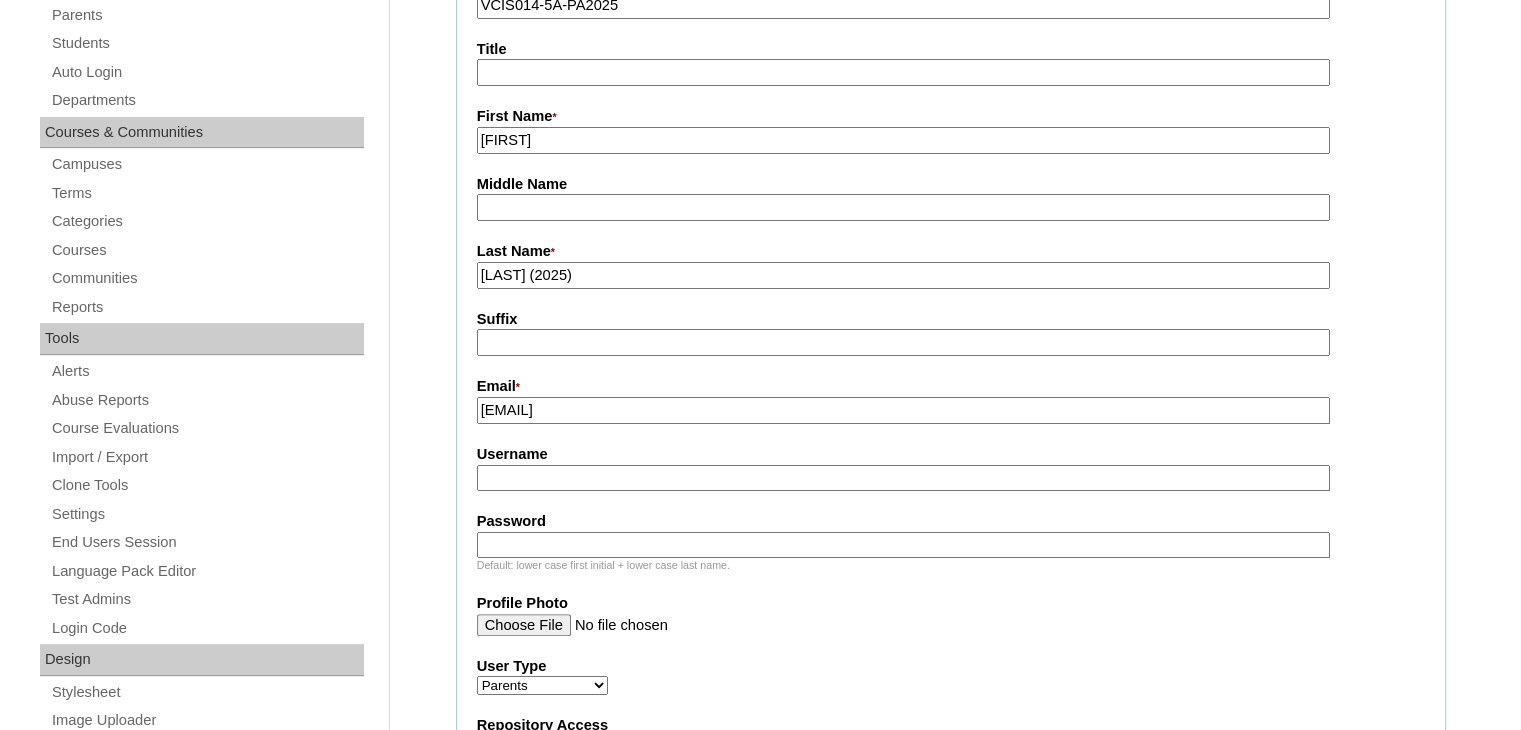 type on "kristal.arce@gmail.com" 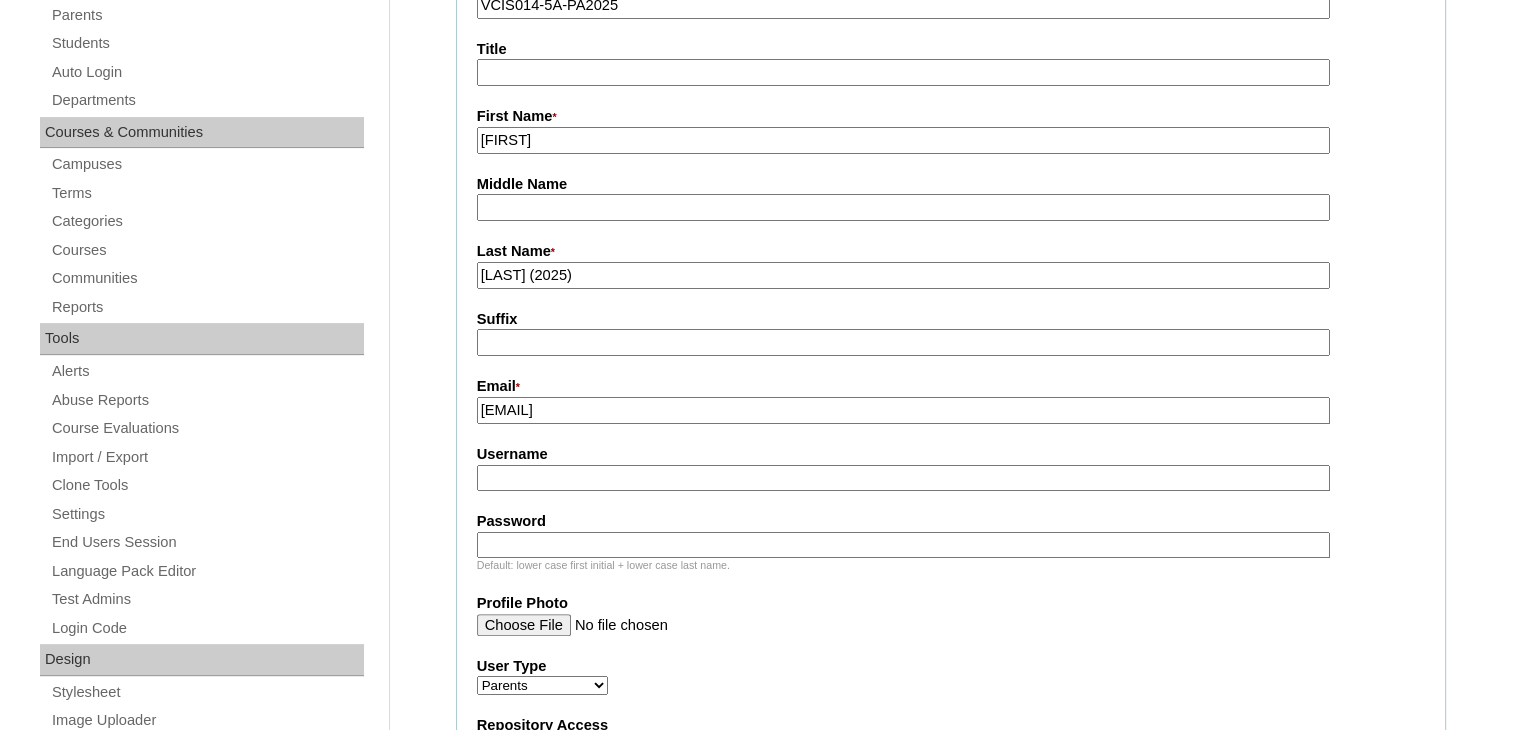 paste on "kformanes2025" 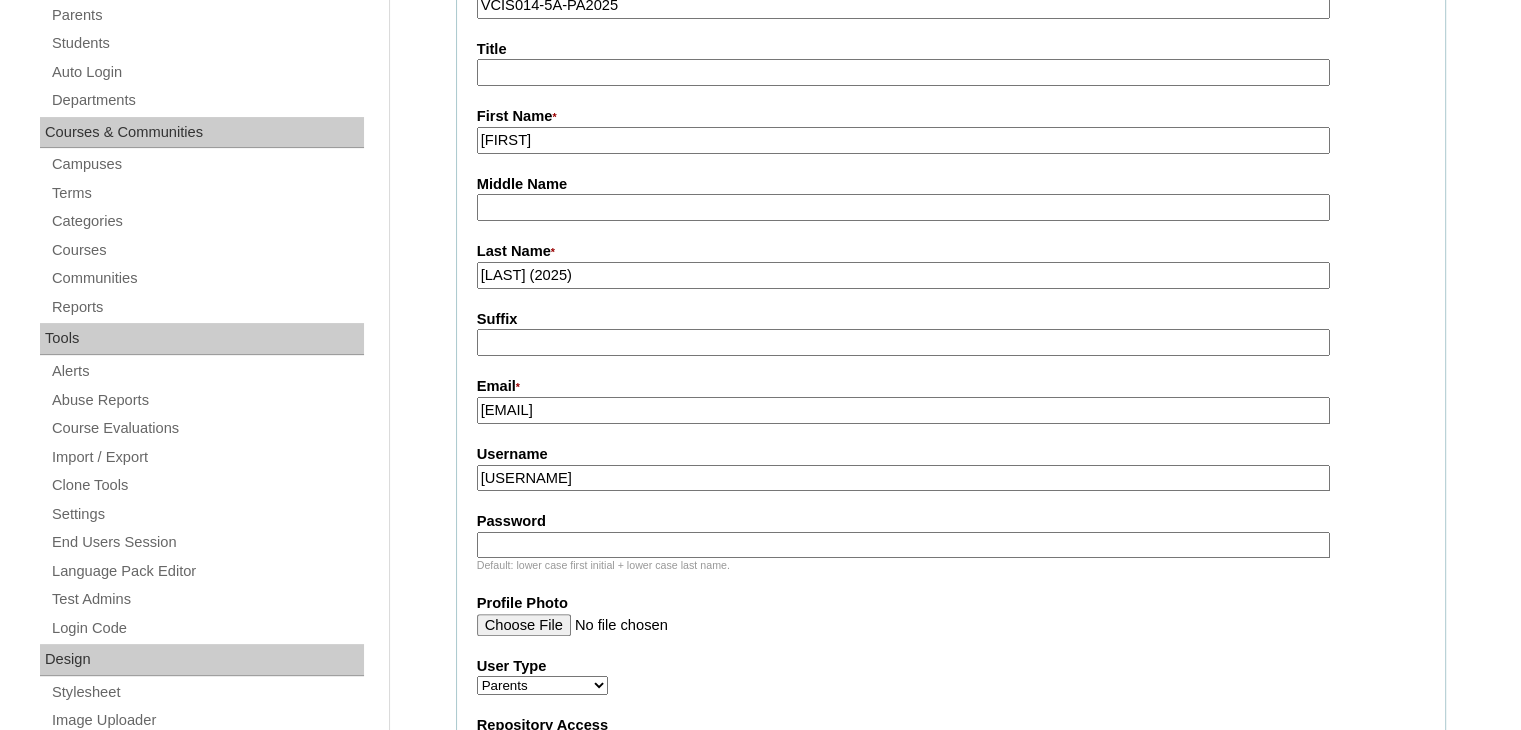 type on "kformanes2025" 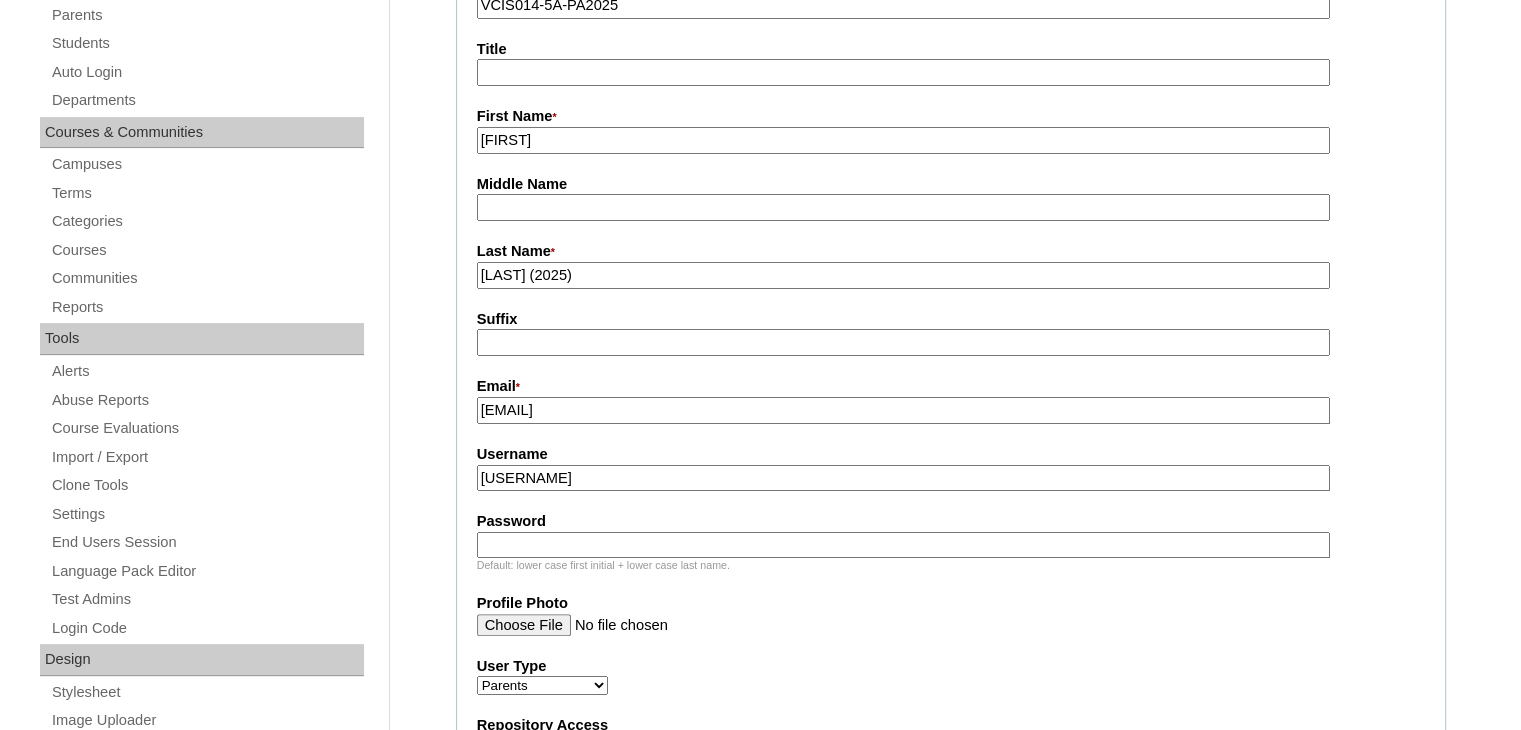 paste on "ctUMUe" 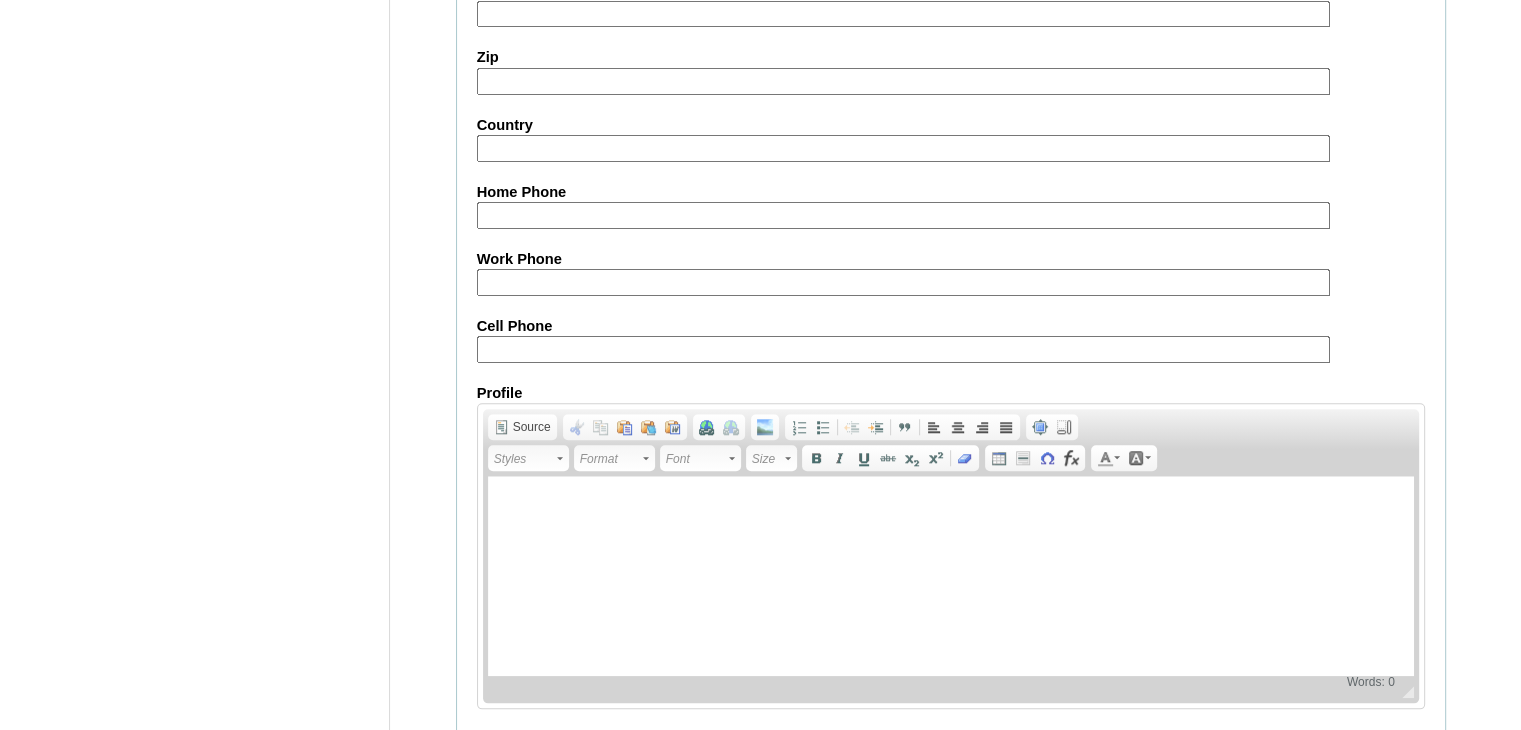 scroll, scrollTop: 1952, scrollLeft: 0, axis: vertical 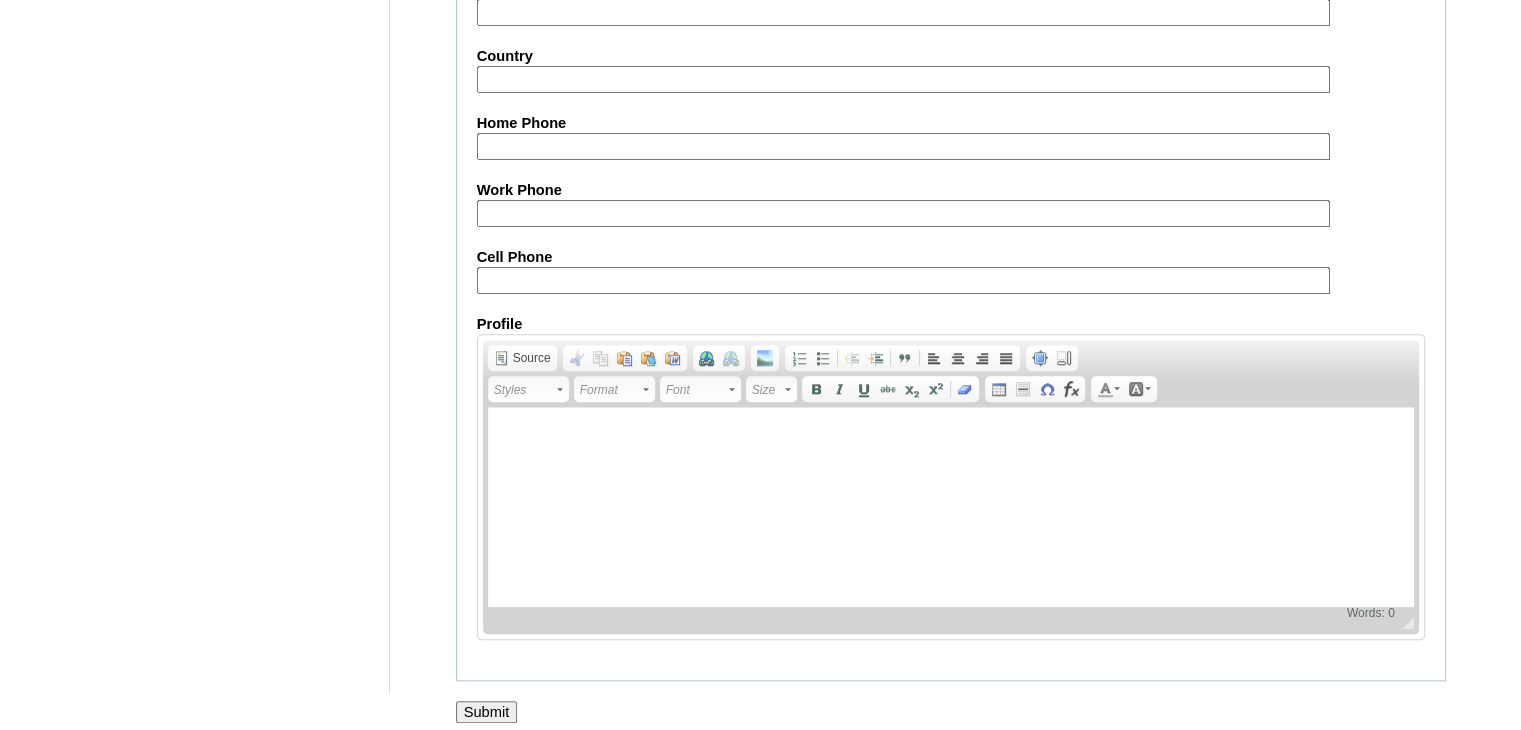 type on "ctUMUe" 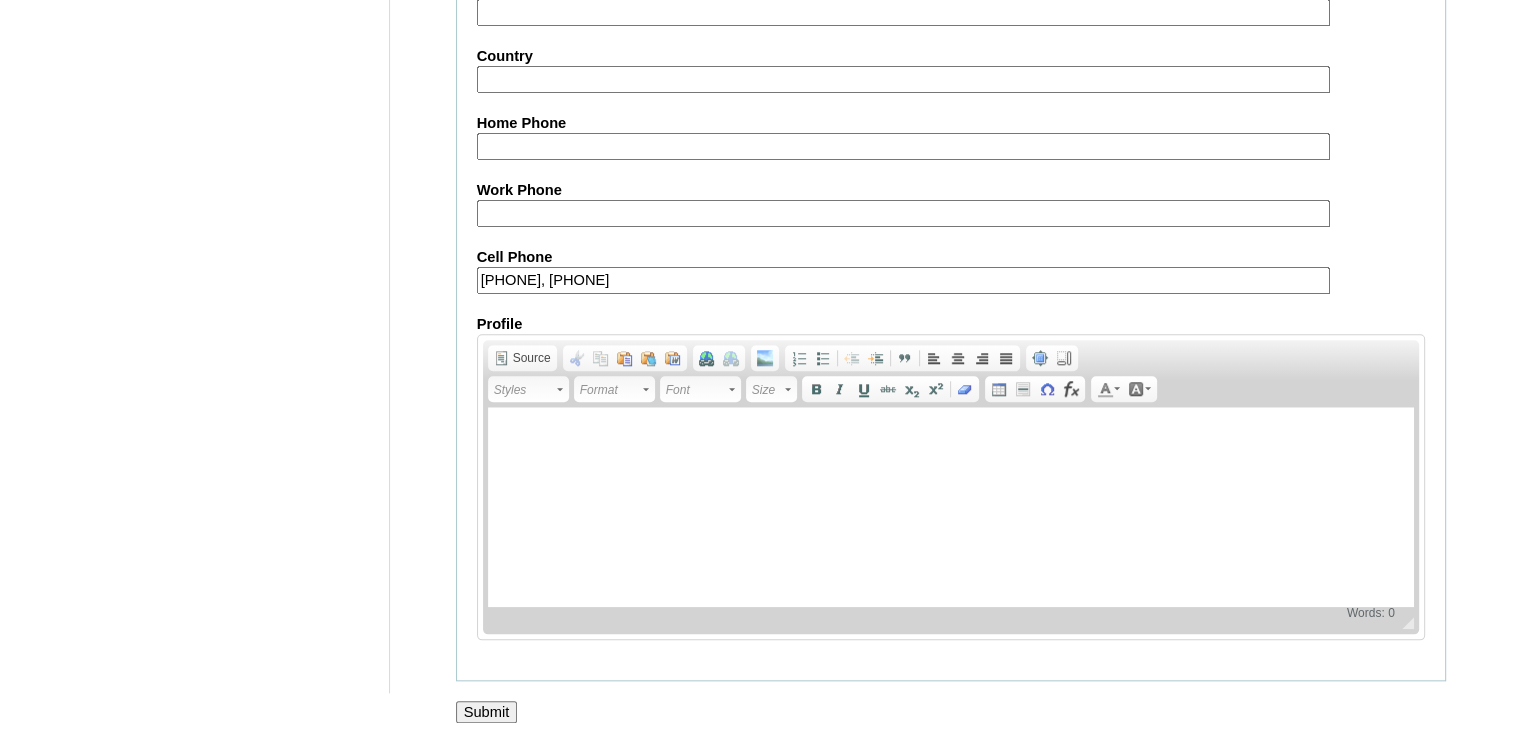 drag, startPoint x: 688, startPoint y: 272, endPoint x: 583, endPoint y: 271, distance: 105.00476 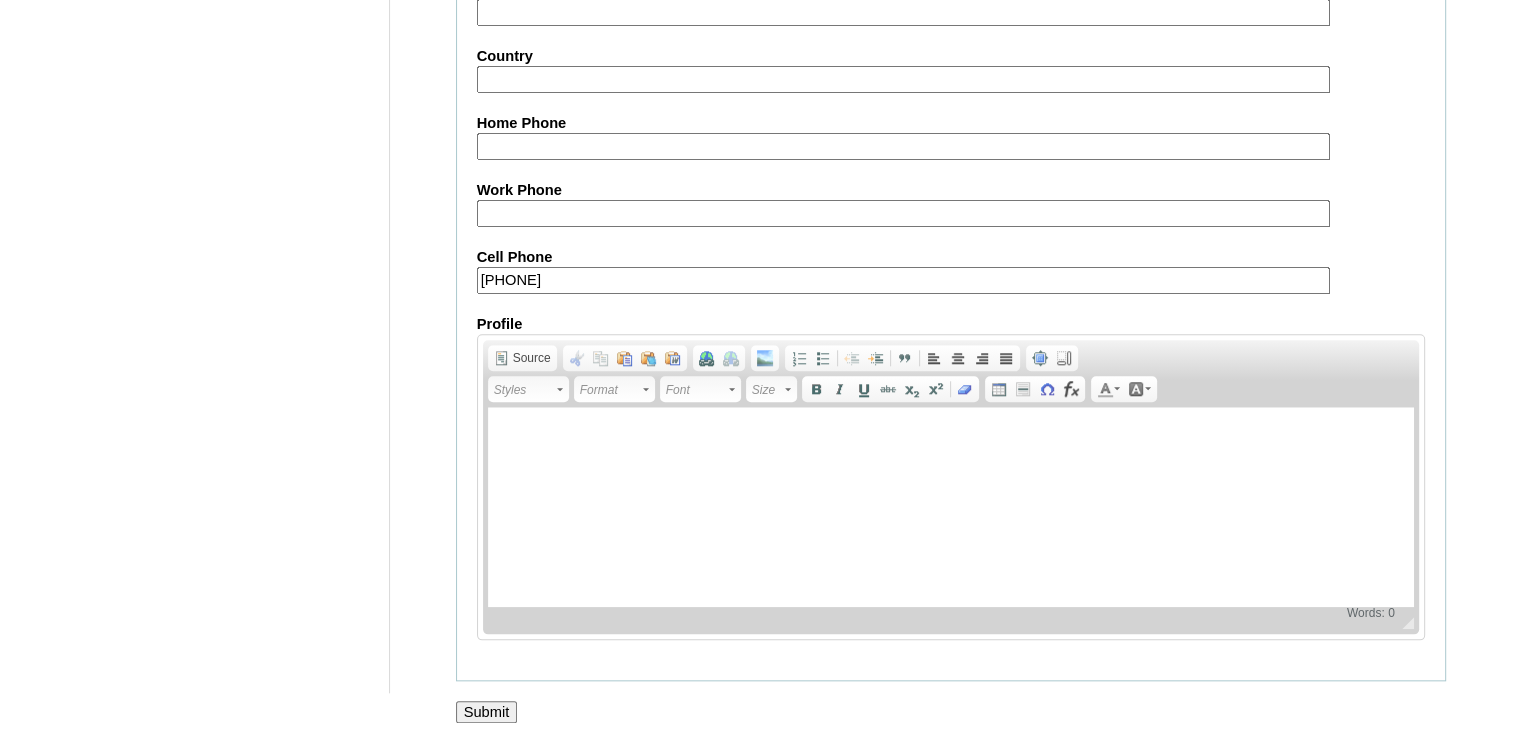 type on "63-96163928437" 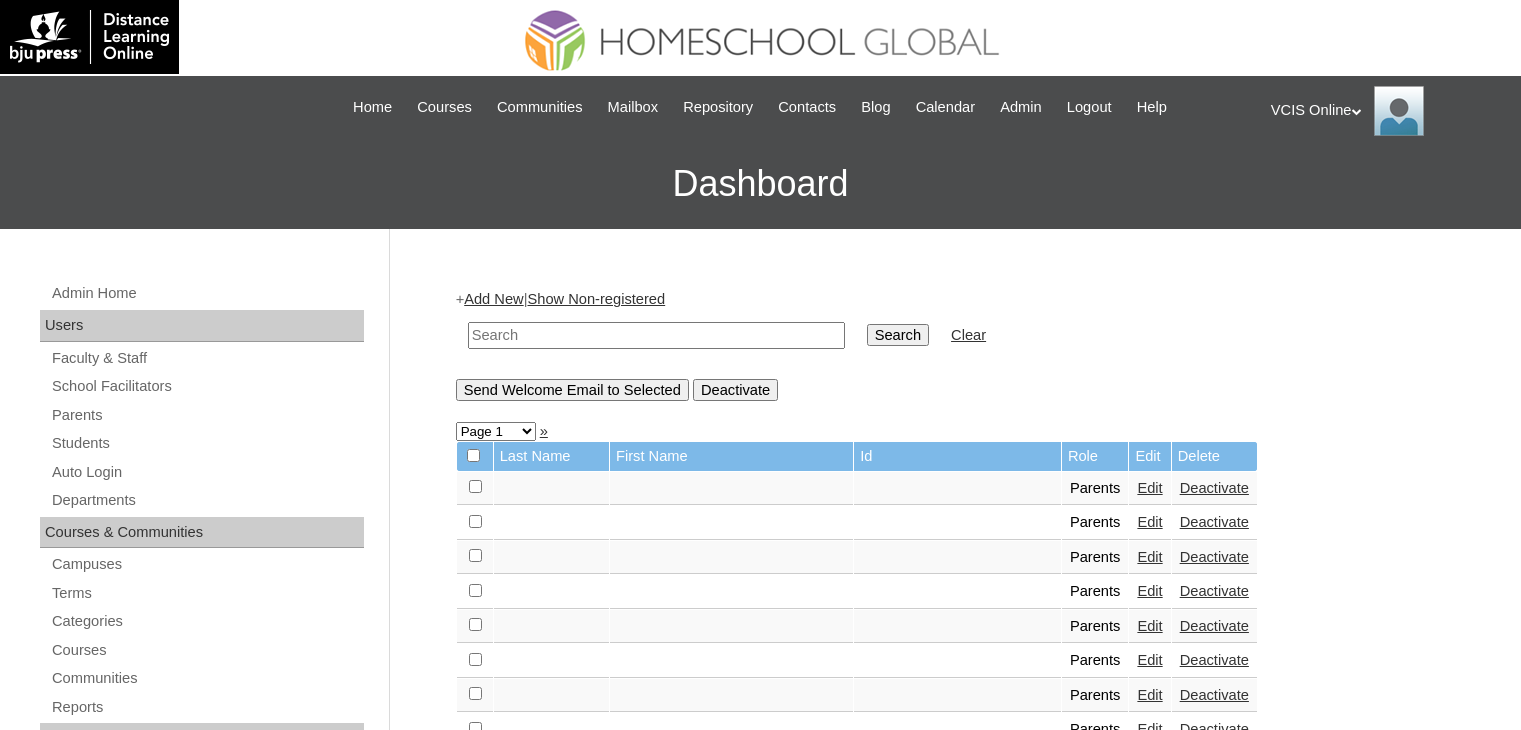 scroll, scrollTop: 0, scrollLeft: 0, axis: both 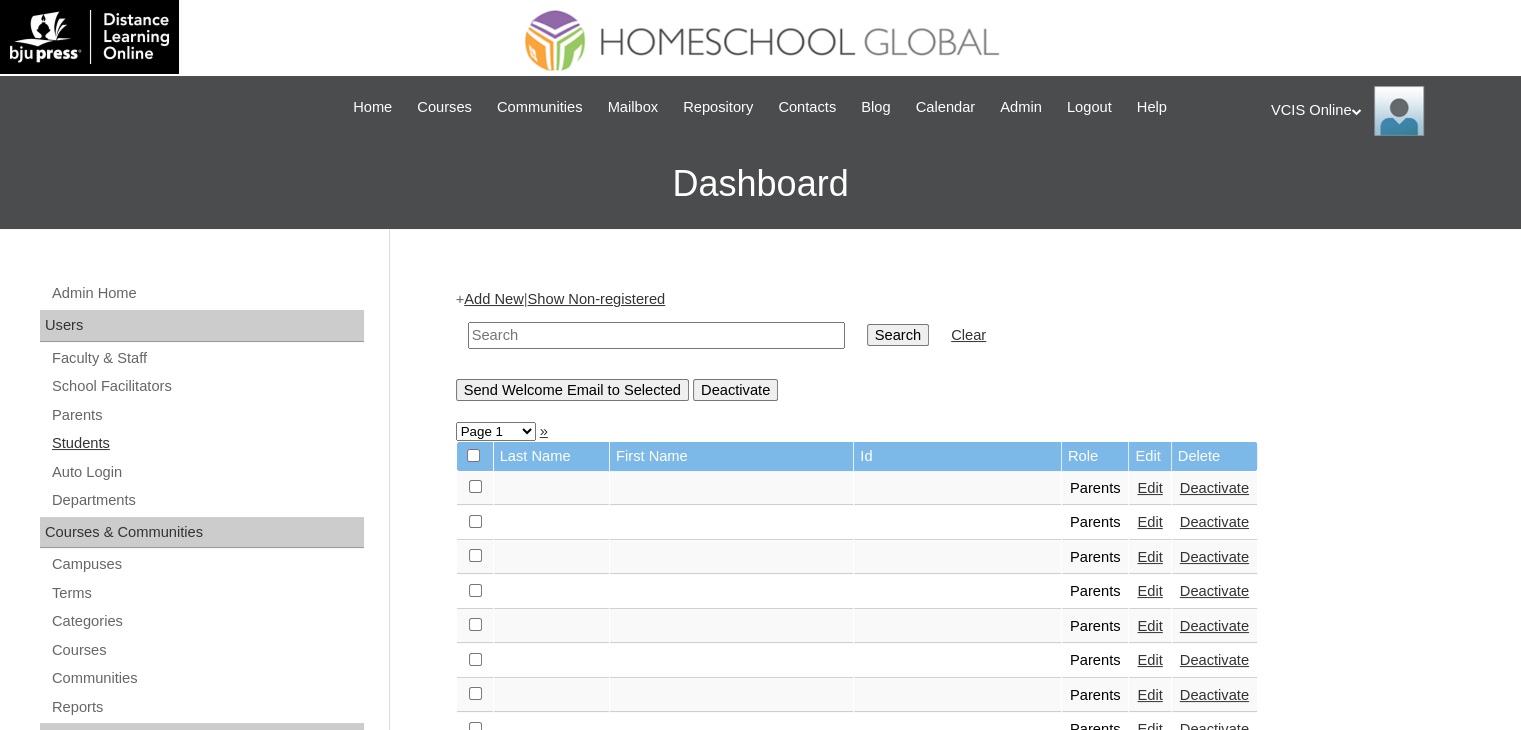 click on "Students" at bounding box center (207, 443) 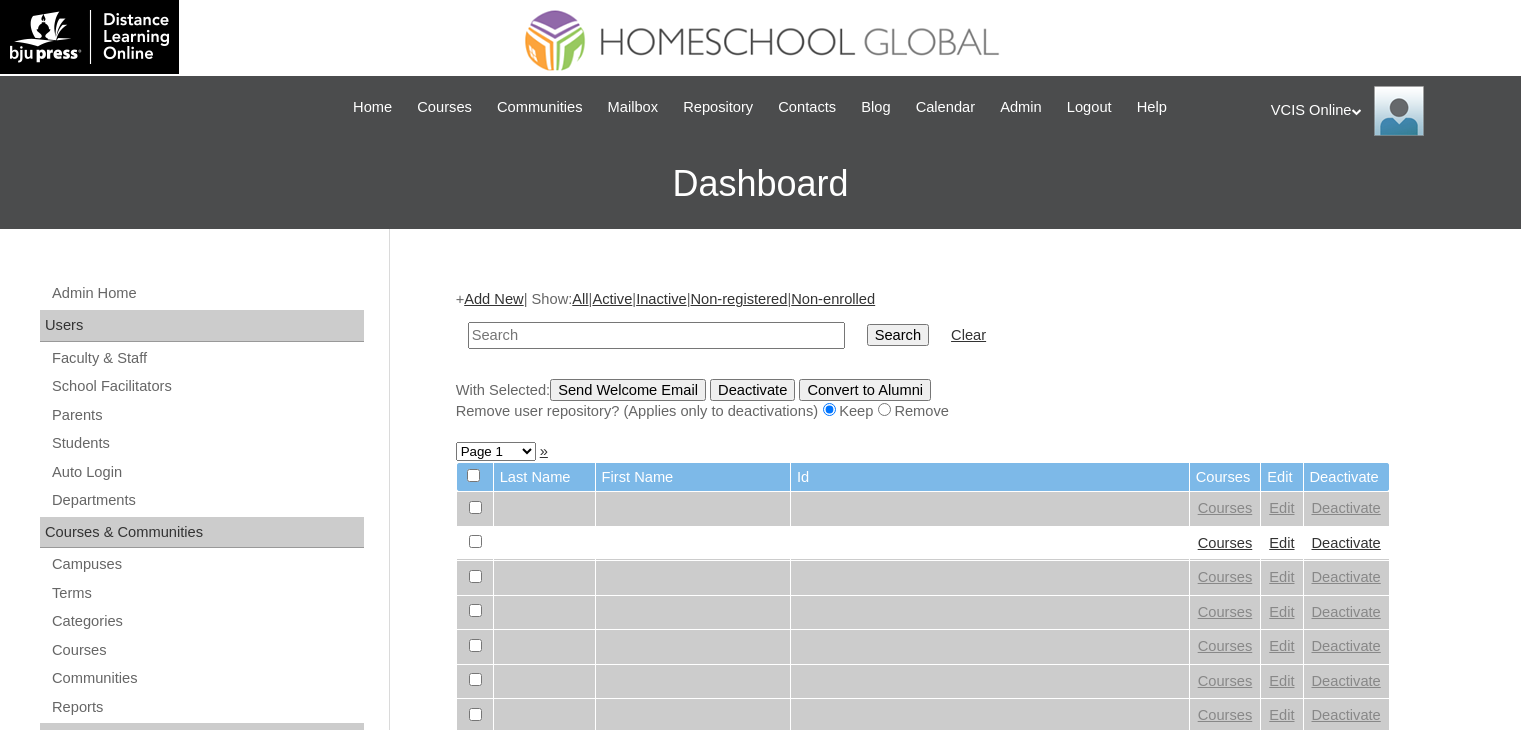 scroll, scrollTop: 0, scrollLeft: 0, axis: both 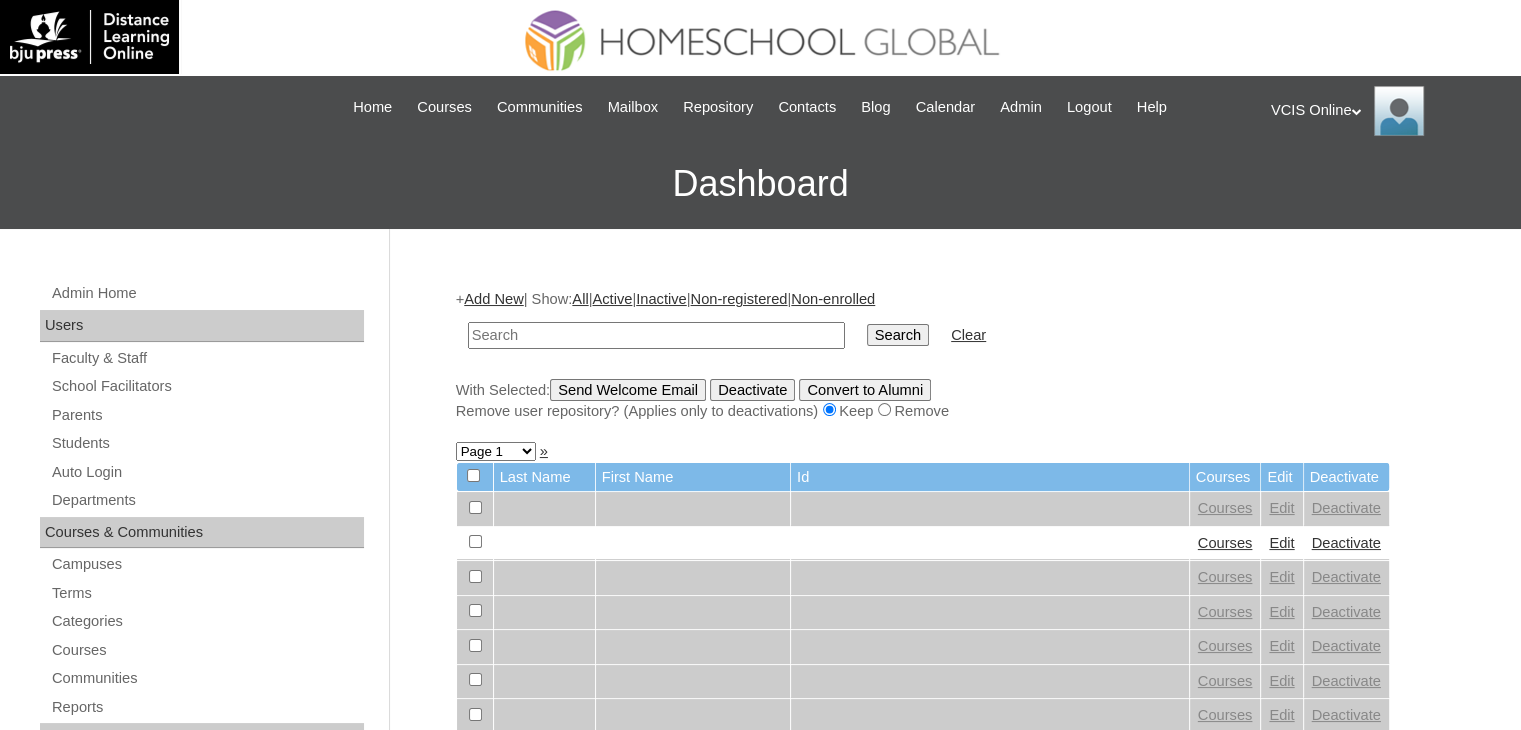 click on "Add New" at bounding box center (493, 299) 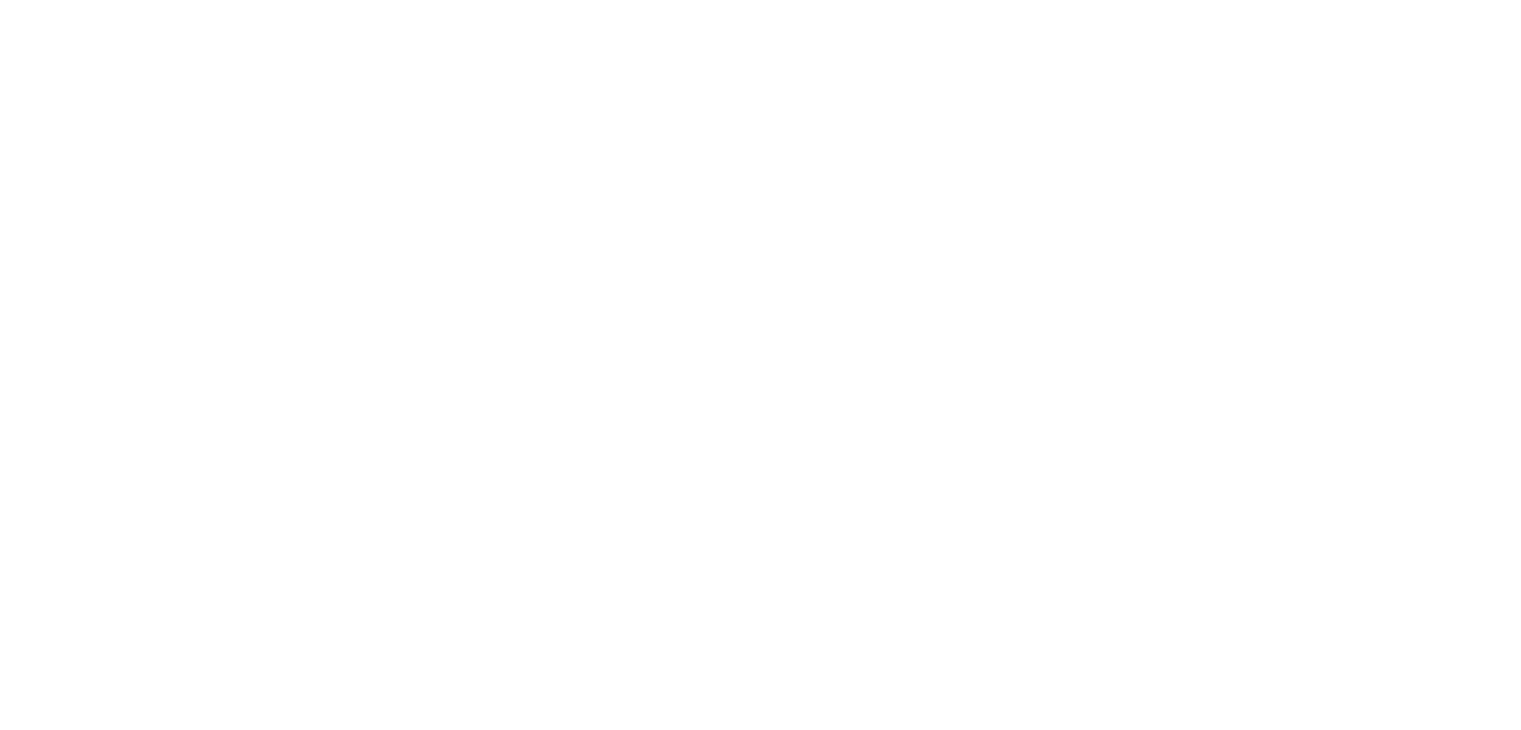 scroll, scrollTop: 0, scrollLeft: 0, axis: both 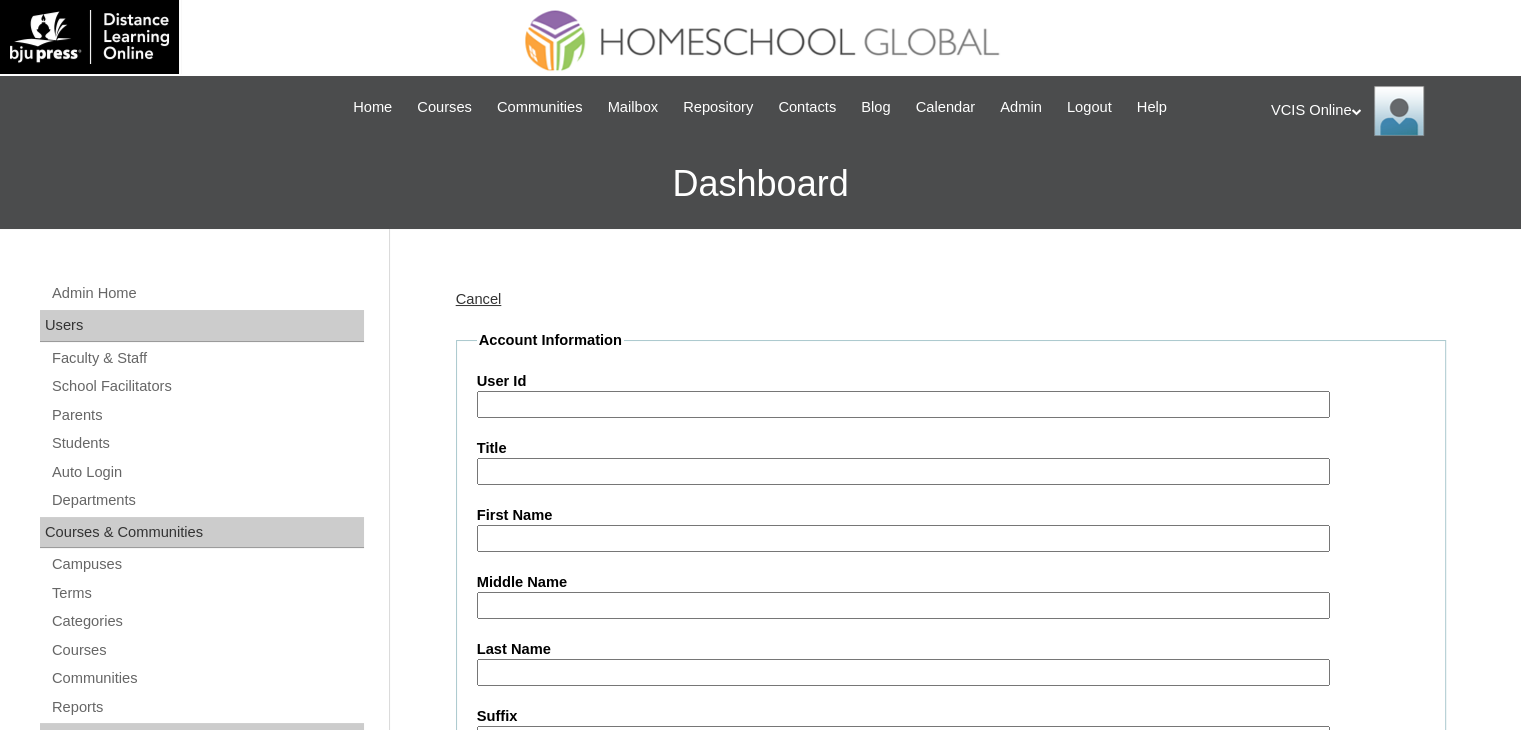 click on "User Id" at bounding box center (903, 404) 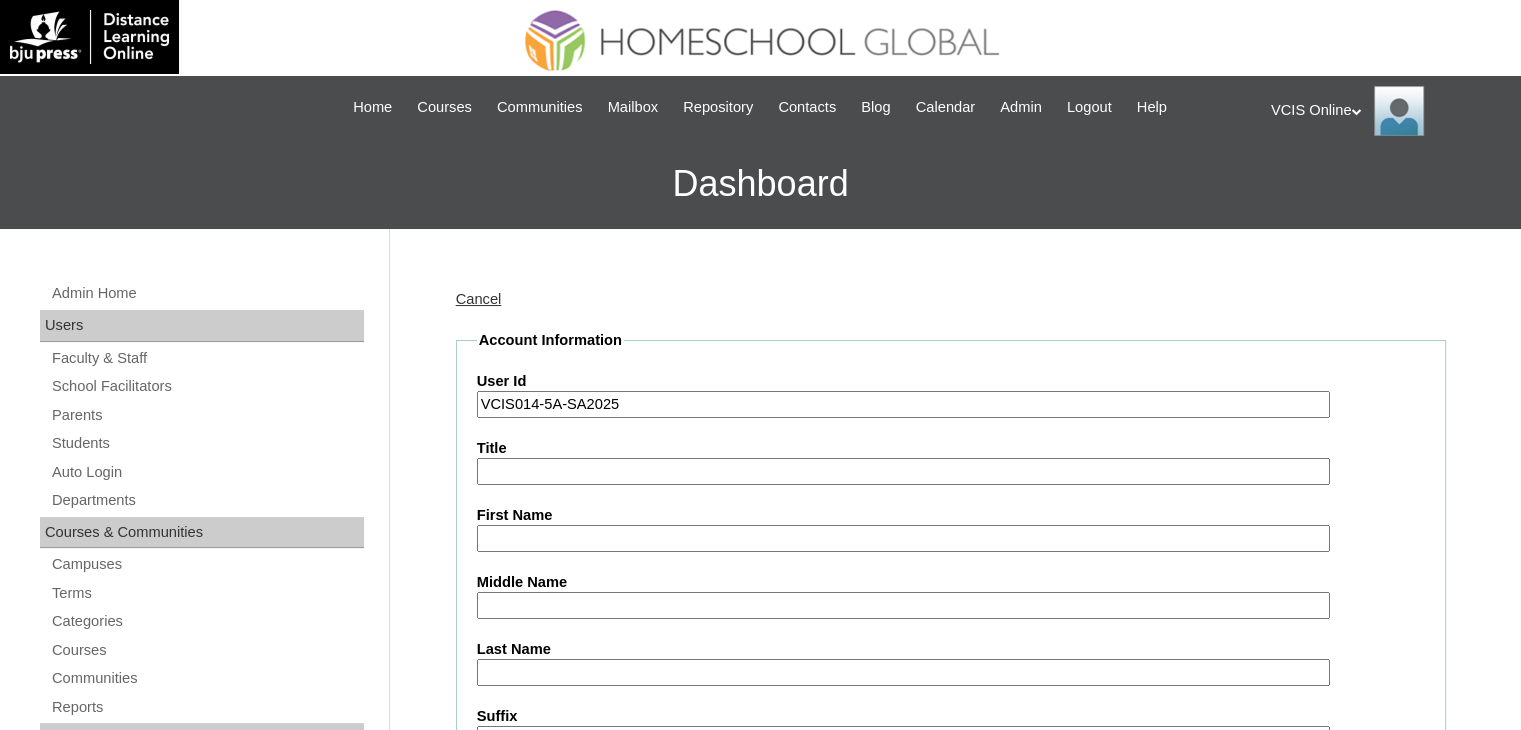 type on "VCIS014-5A-SA2025" 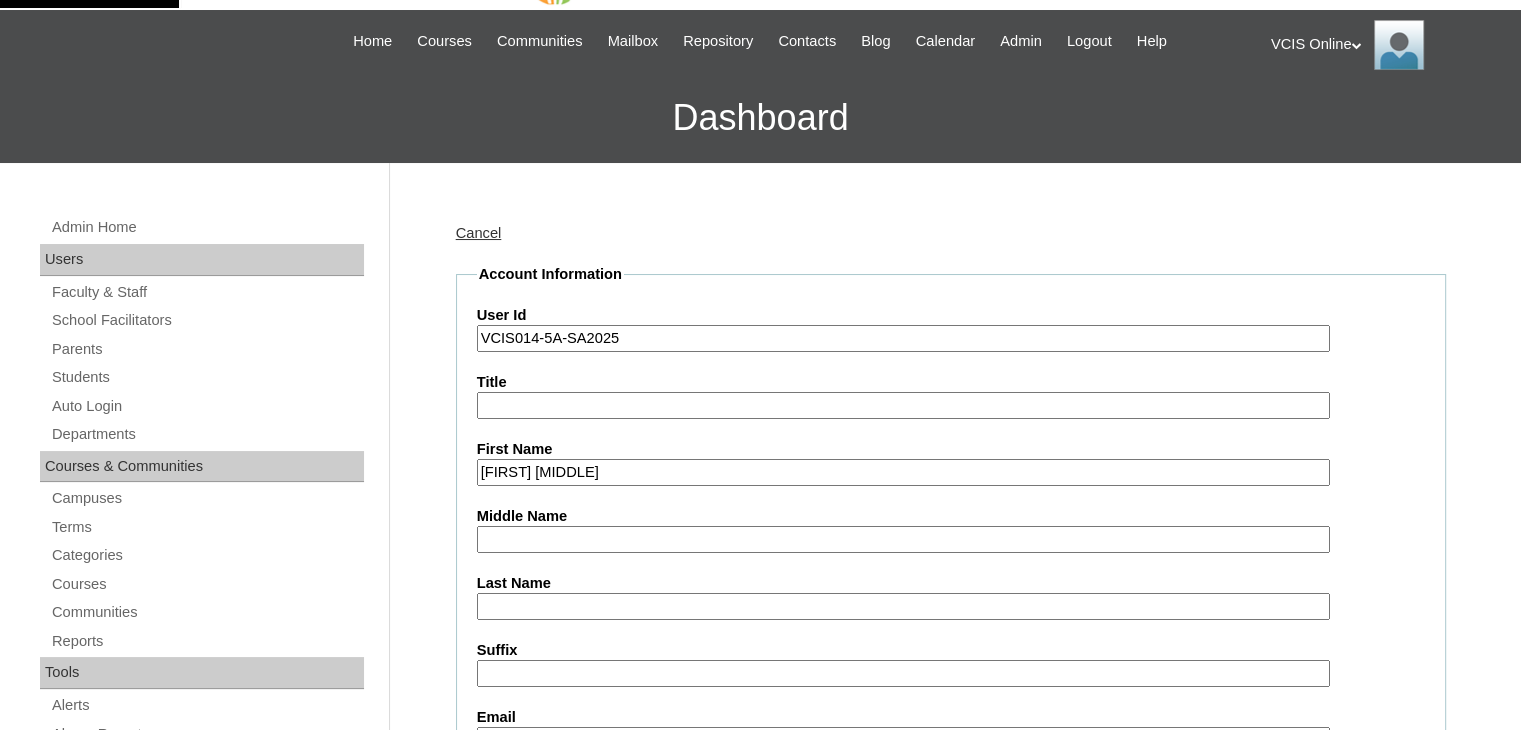 scroll, scrollTop: 100, scrollLeft: 0, axis: vertical 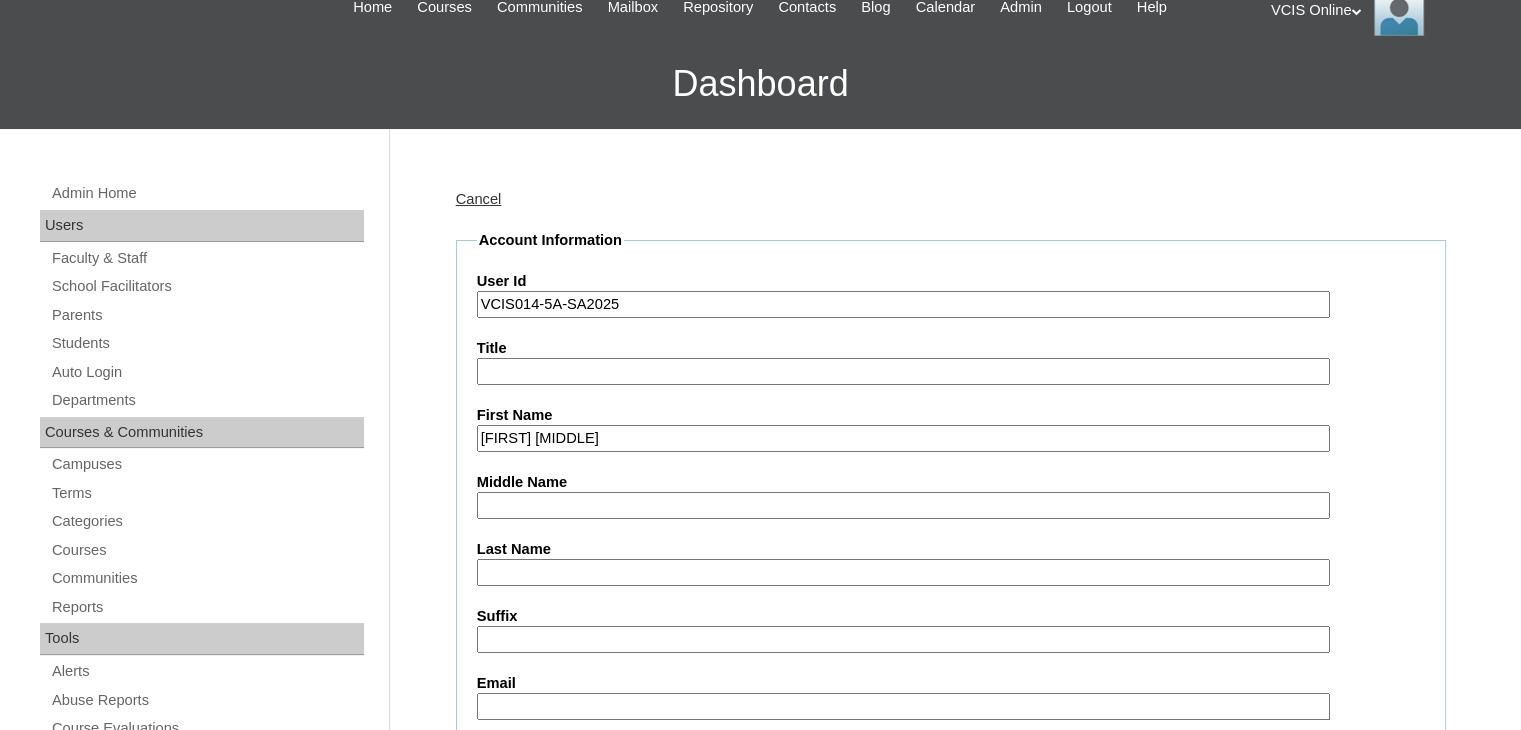 type on "[FIRST] [MIDDLE]" 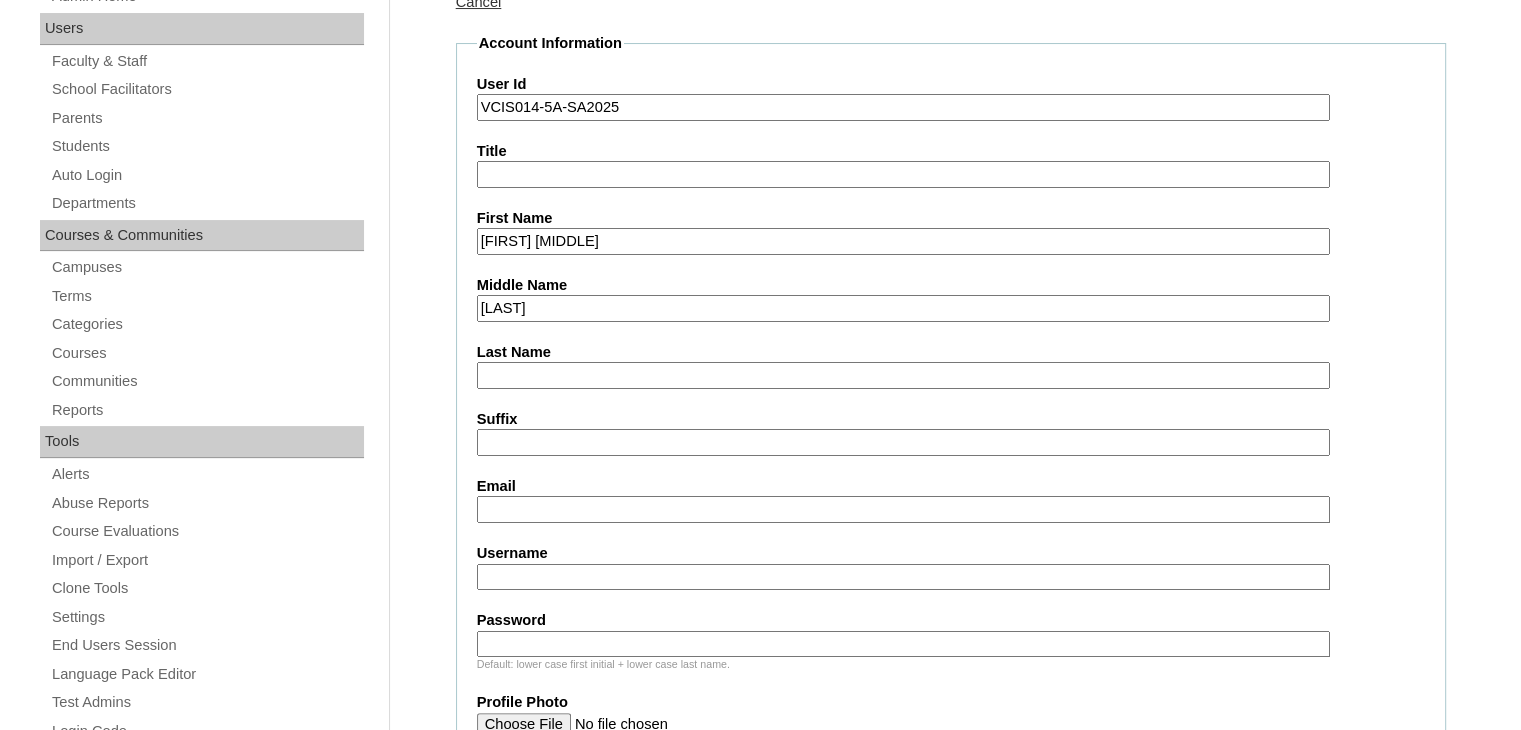 scroll, scrollTop: 300, scrollLeft: 0, axis: vertical 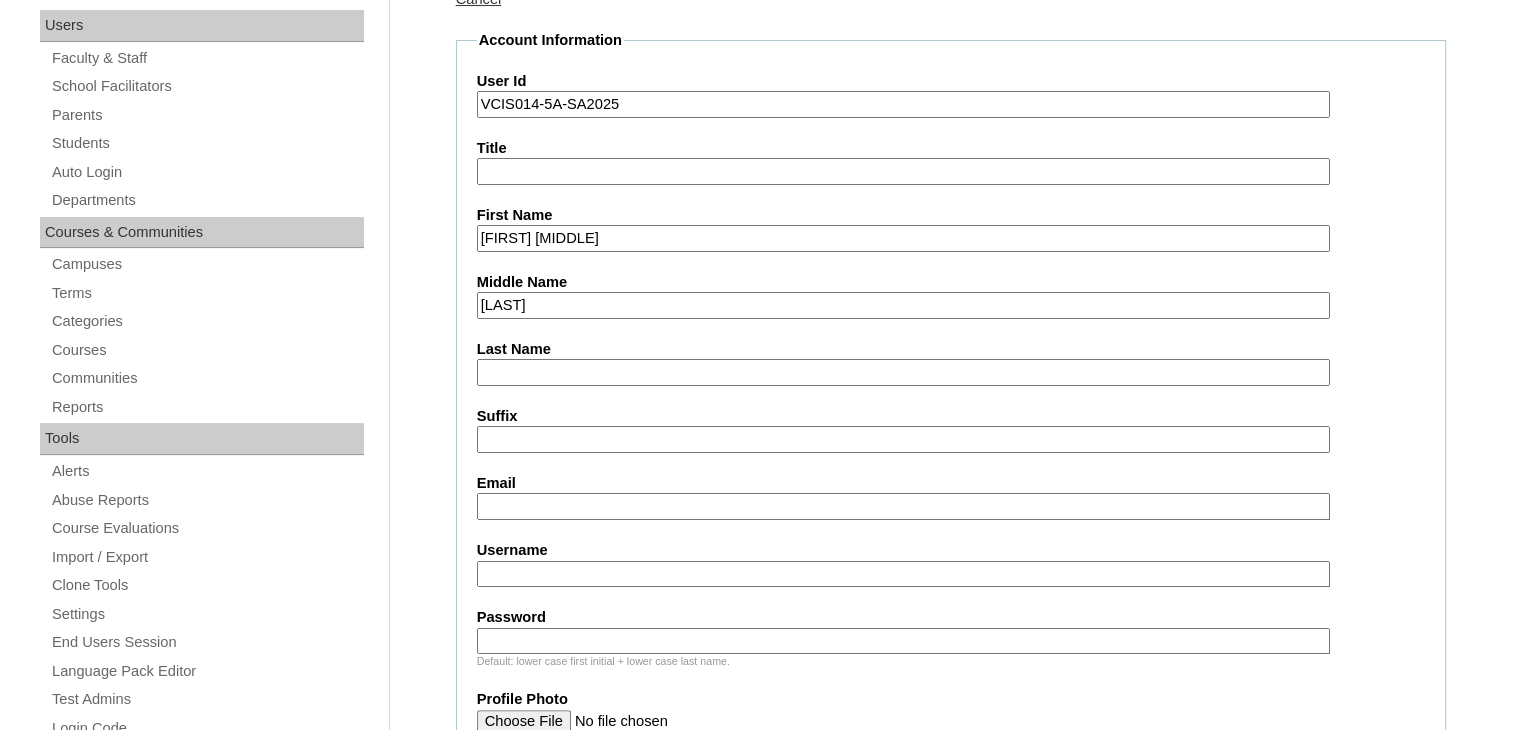 type on "[LAST]" 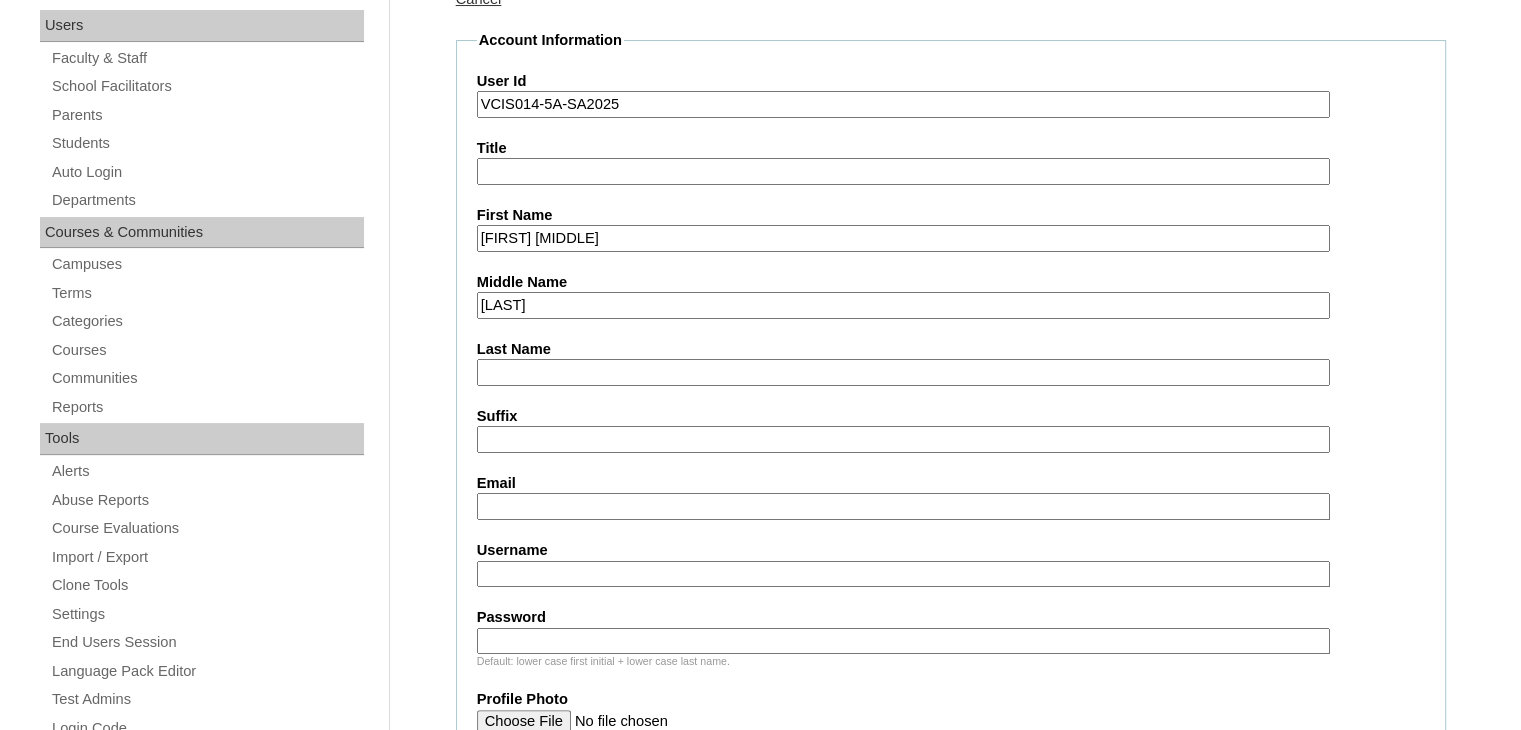 paste on "[LAST]" 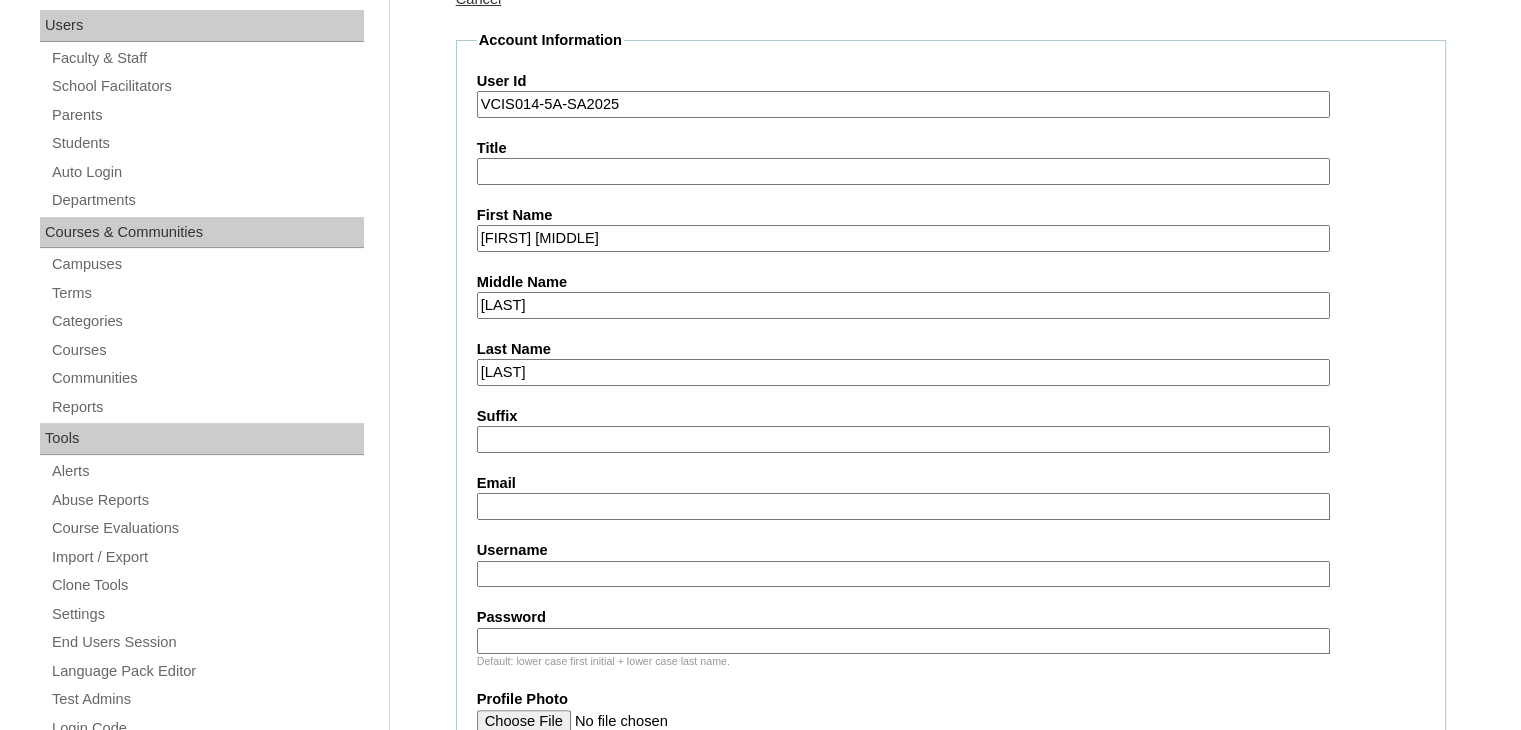 type on "[LAST]" 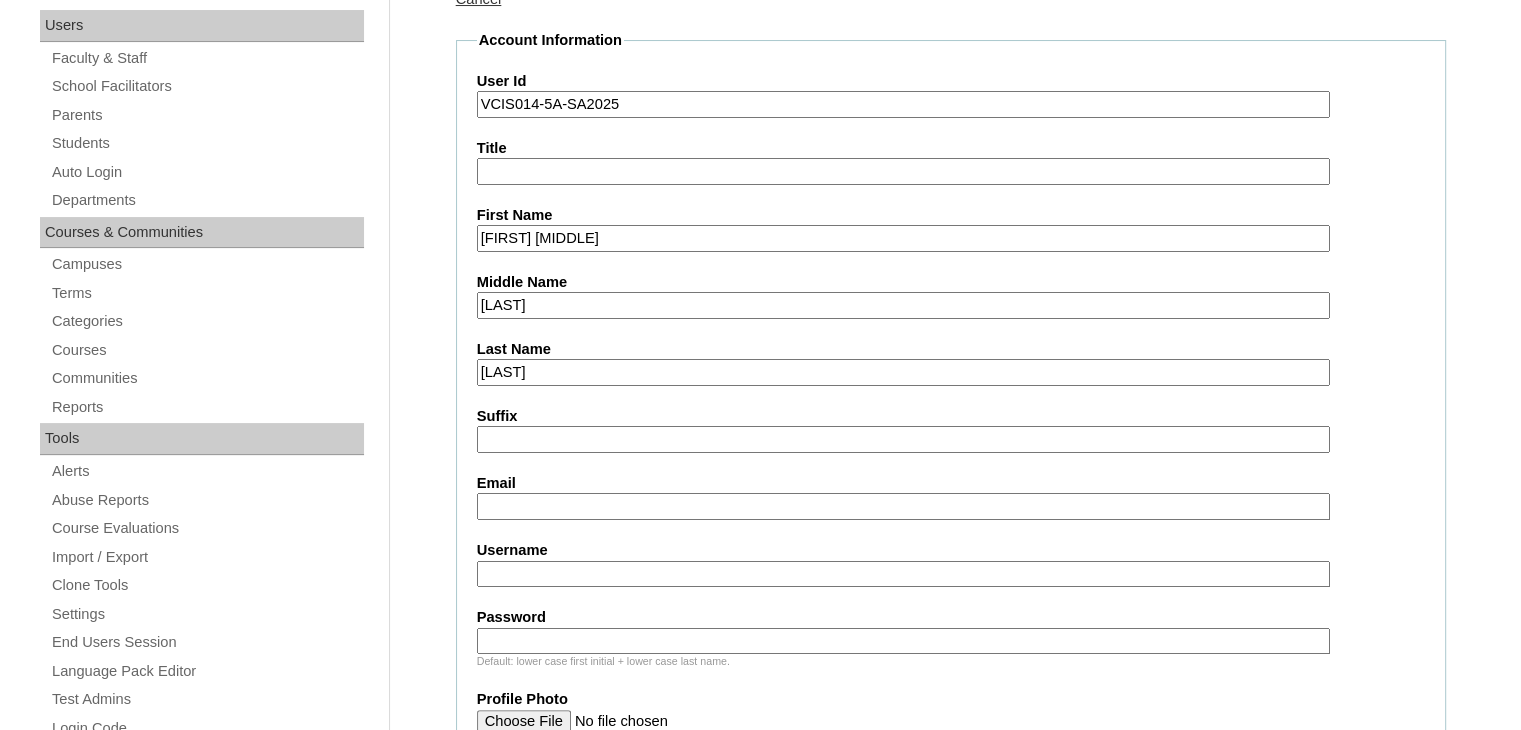paste on "[FIRST]@[DOMAIN]" 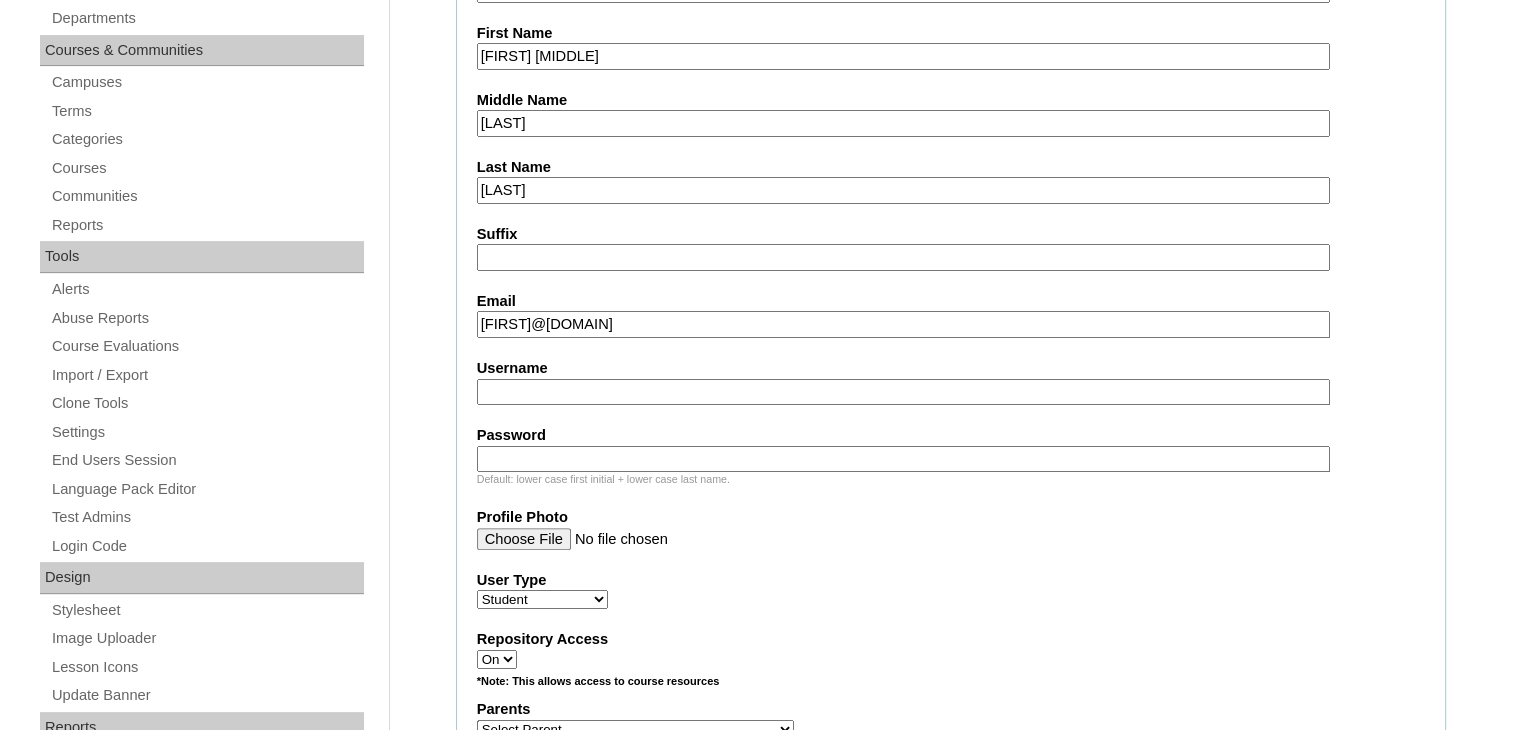 scroll, scrollTop: 600, scrollLeft: 0, axis: vertical 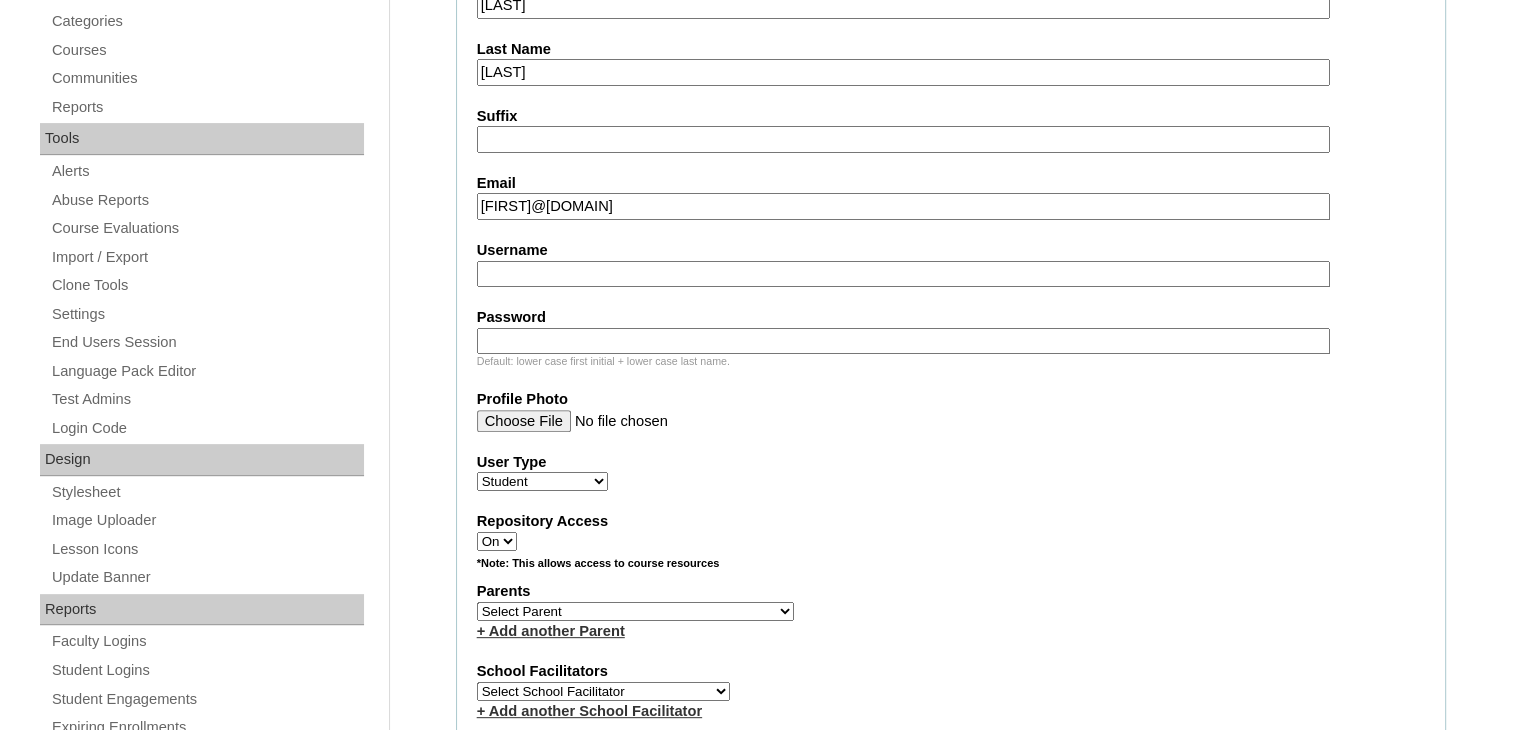 type on "[FIRST]@[DOMAIN]" 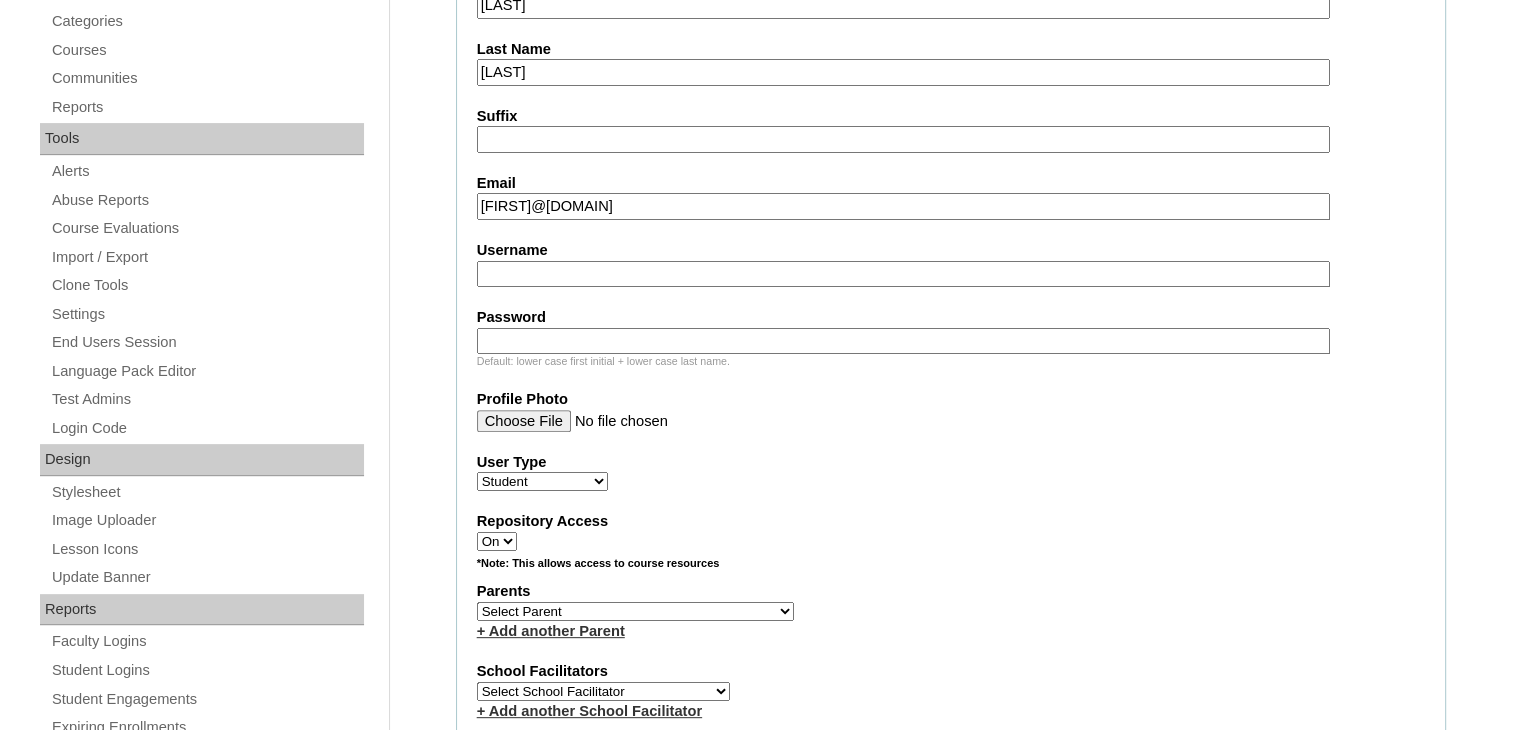 paste on "[FIRST].[LAST]2025" 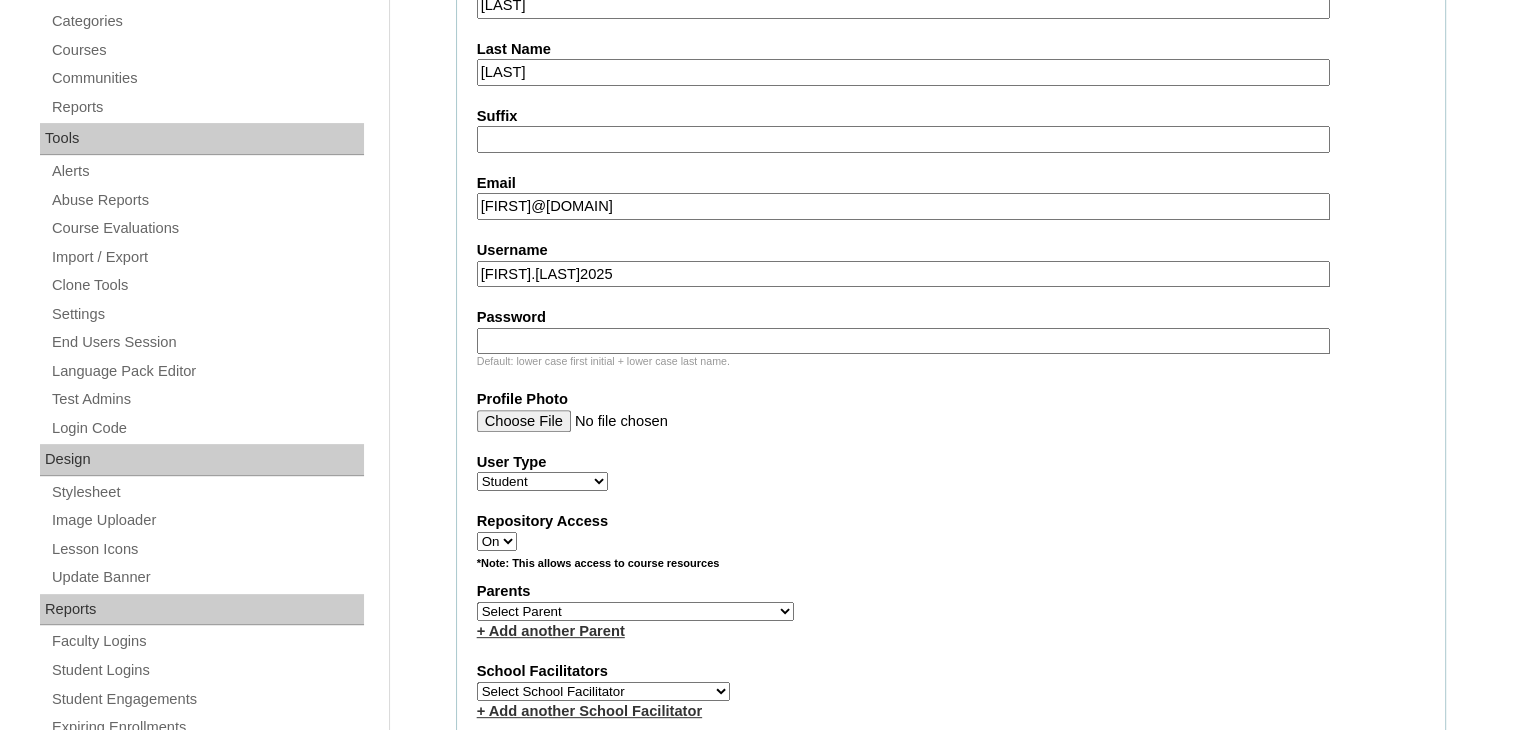 type on "[FIRST].[LAST]2025" 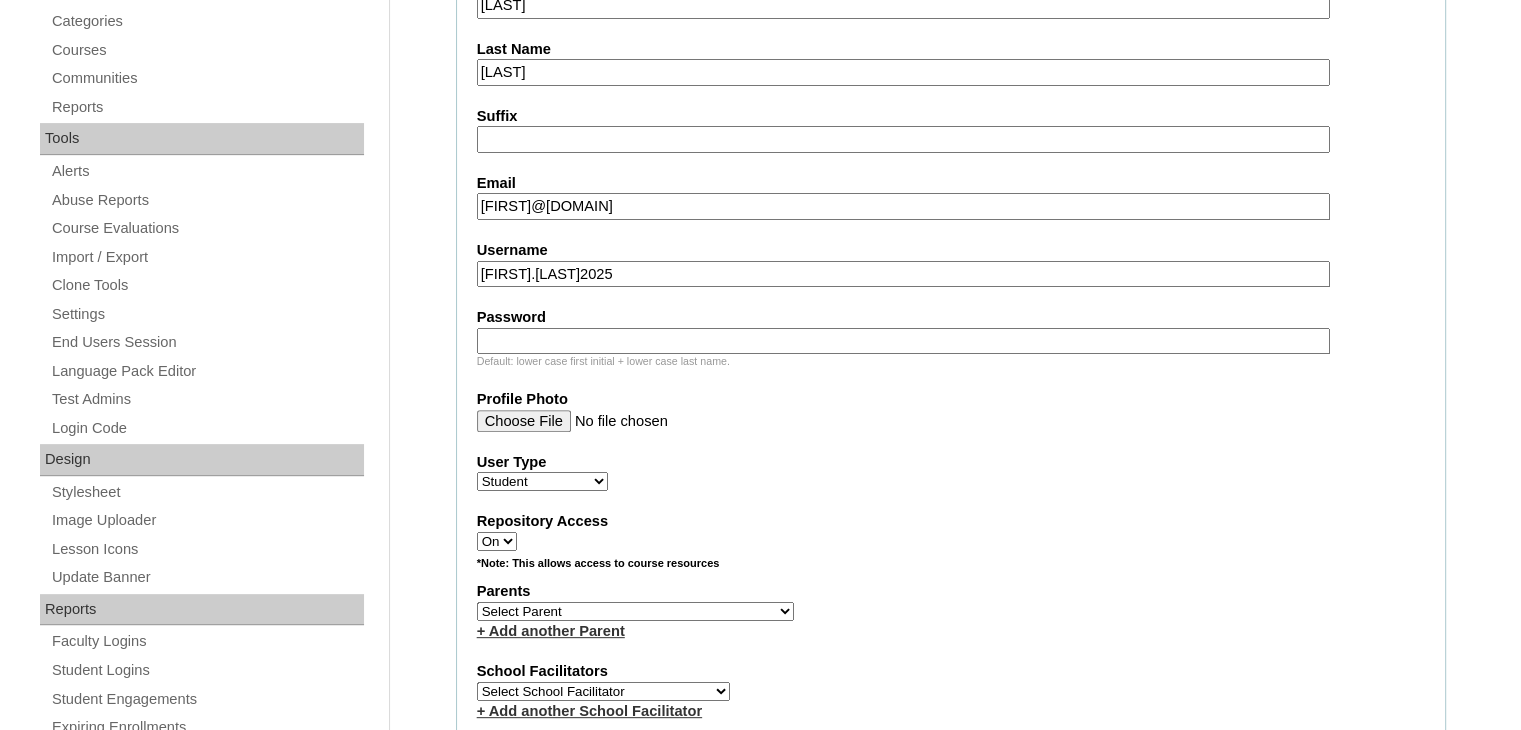 paste on "[INVALID]" 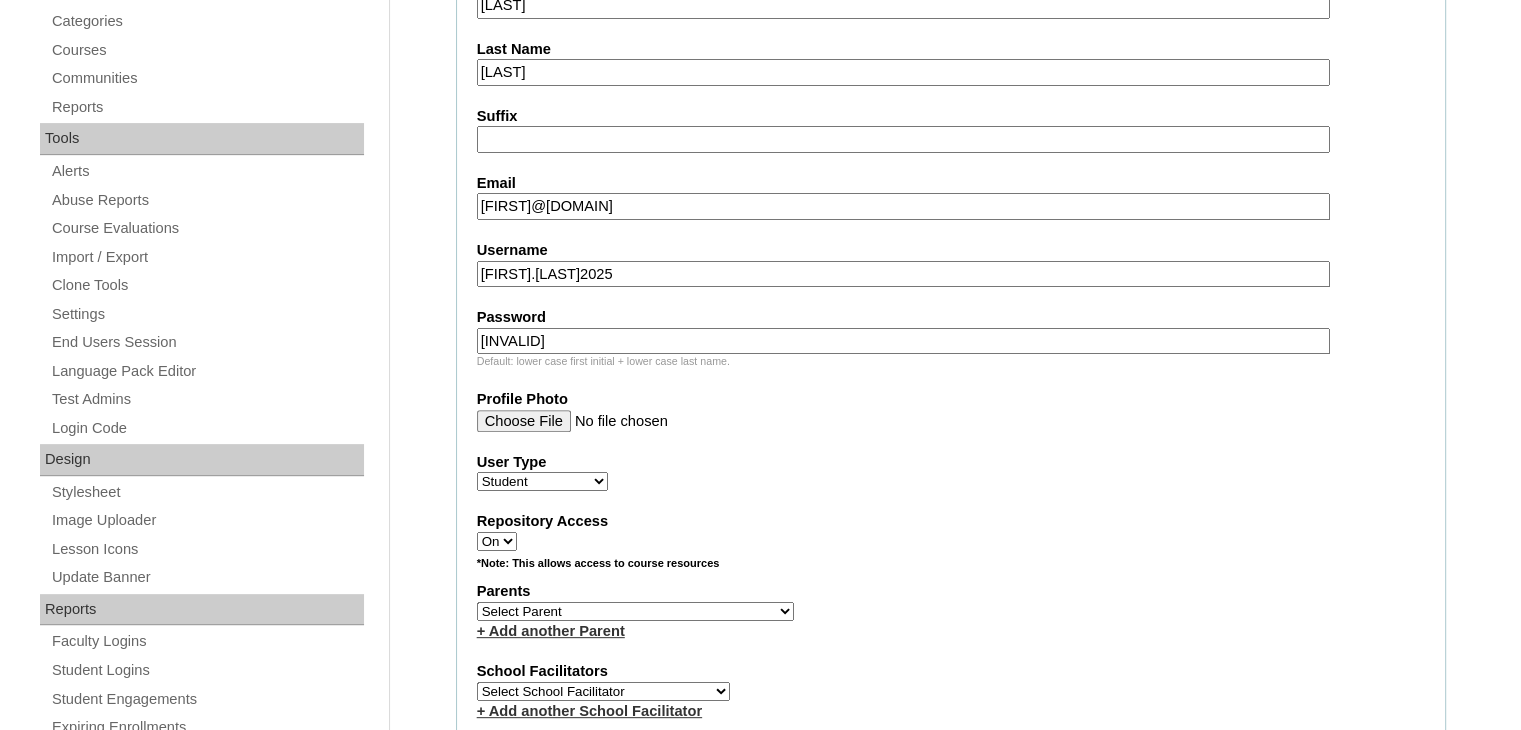 paste on "[INVALID]" 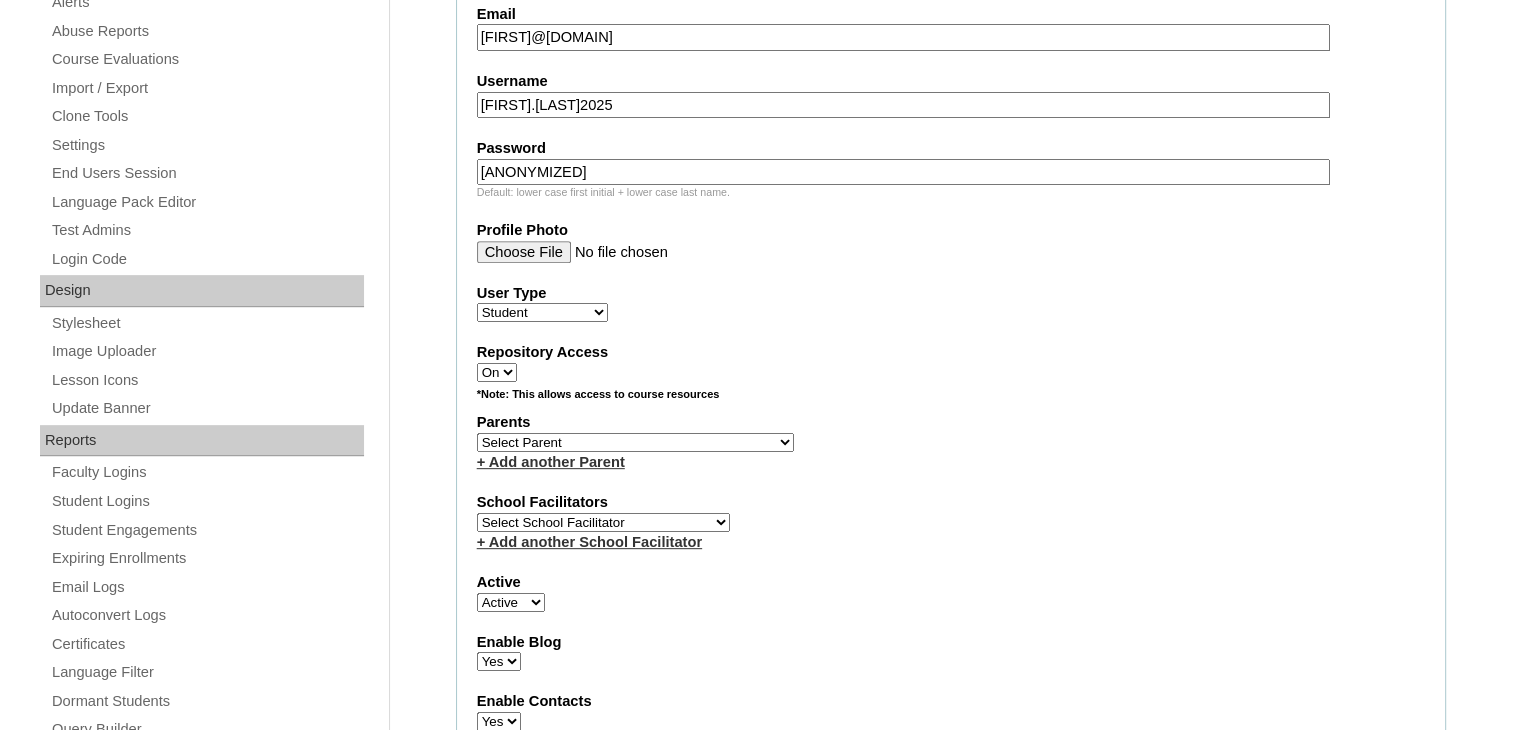scroll, scrollTop: 900, scrollLeft: 0, axis: vertical 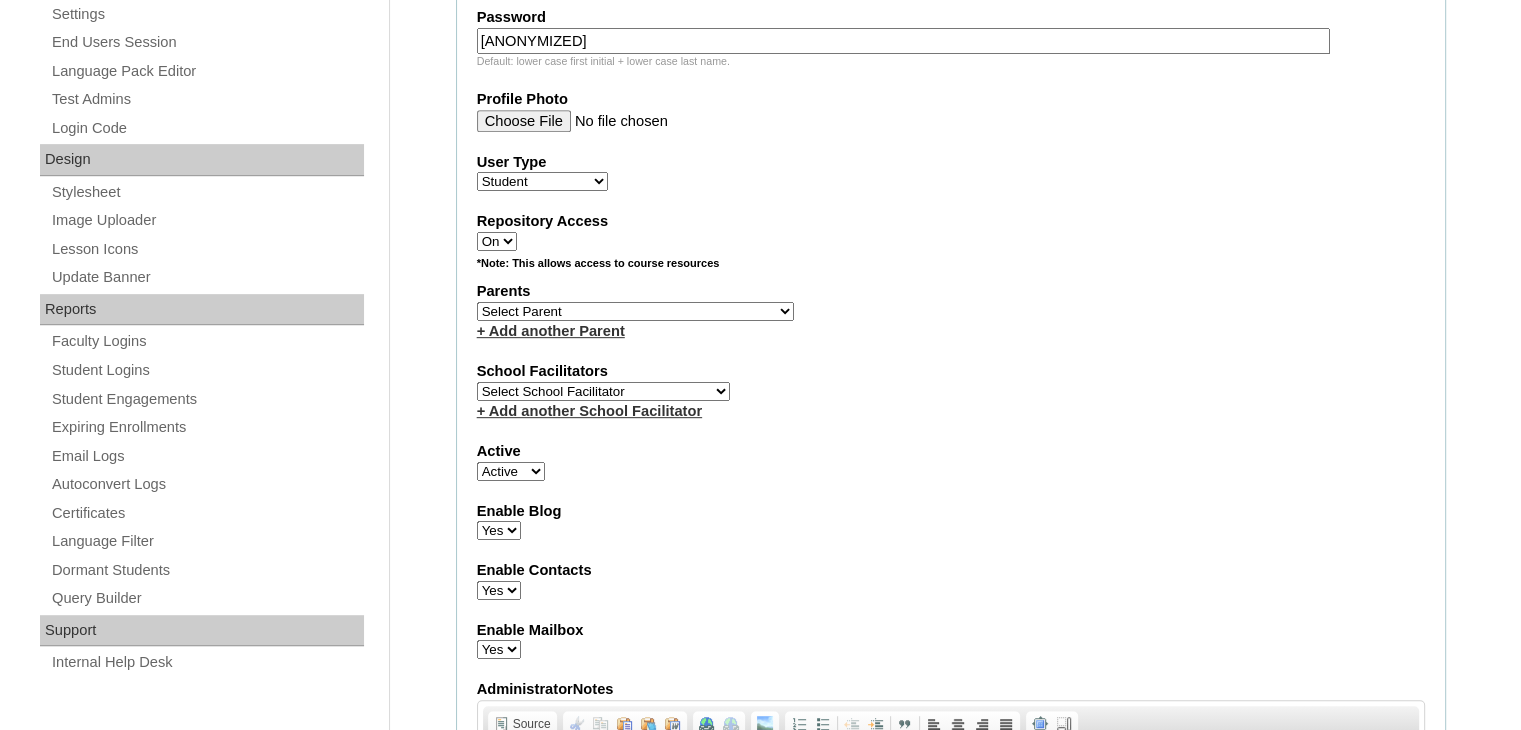type on "[ANONYMIZED]" 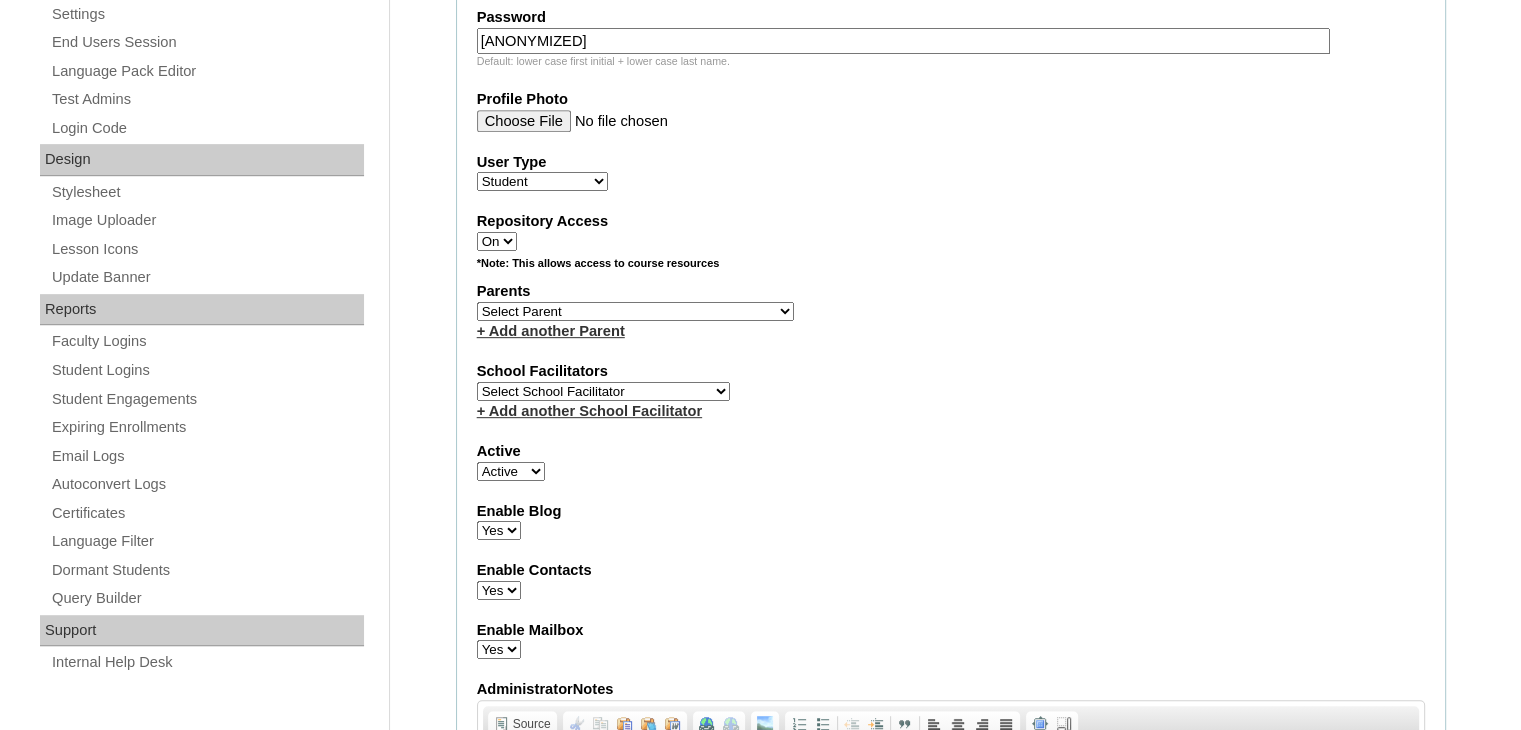 select on "42652" 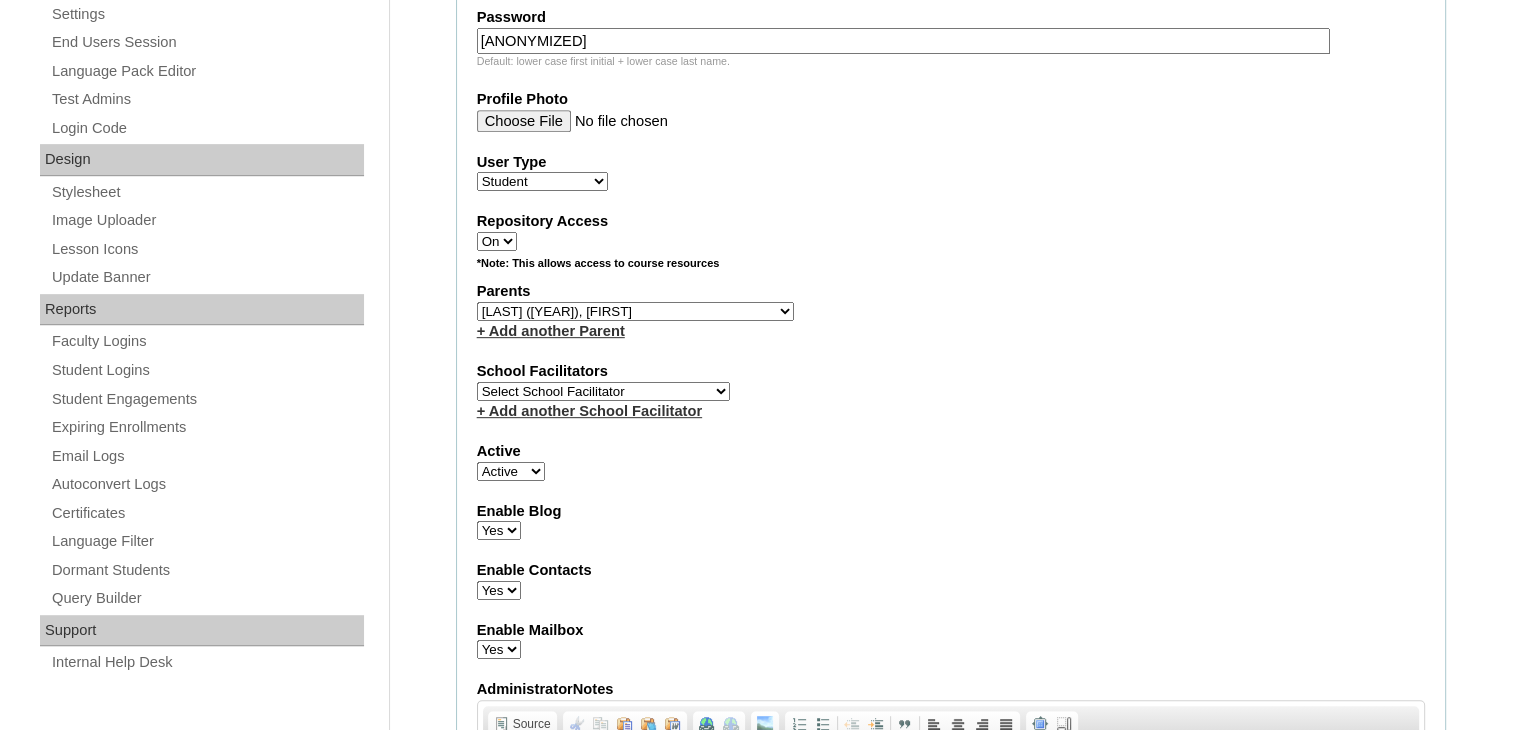 click on "Select Parent
,
,
,
,
,
,
,
,
,
,
,
,
,
,
,
,
,
,
,
,
,
,
,
,
,
,
,
,
,
,
,
,
,
,
,
,
,
,
,
, [FIRST]
, [FIRST] [MIDDLE]
, [COMPANY_NAME]
[LAST], [FIRST] [MIDDLE]
[LAST], [FIRST]
[LAST], [FIRST] [MIDDLE]
[LAST], [FIRST] [MIDDLE]
[LAST], ([OLD]) [FIRST] [MIDDLE]
[LAST] ([YEAR]), [FIRST]
[LAST], [FIRST] [MIDDLE]
[LAST], [FIRST]
[LAST], [FIRST]
[LAST]	, [FIRST] ([YEAR])
[LAST] [YEAR], [FIRST]
[LAST] , [FIRST] [MIDDLE]
[LAST], [YEAR], [FIRST]
[LAST] ([YEAR]), [FIRST]
[LAST] , [FIRST] [MIDDLE]
[LAST], [FIRST] [MIDDLE]
[LAST], [FIRST]
[LAST], [FIRST] [MIDDLE]
[LAST], [FIRST]
[LAST], [FIRST] [MIDDLE]
[LAST], [FIRST] [MIDDLE]
[LAST], [FIRST]
[LAST], [FIRST] [MIDDLE]
[LAST] ([YEAR]), [FIRST]
[LAST] ([YEAR]), [FIRST] [MIDDLE]
[LAST], [FIRST] [MIDDLE]
[LAST] (OLD), [FIRST]" at bounding box center [635, 311] 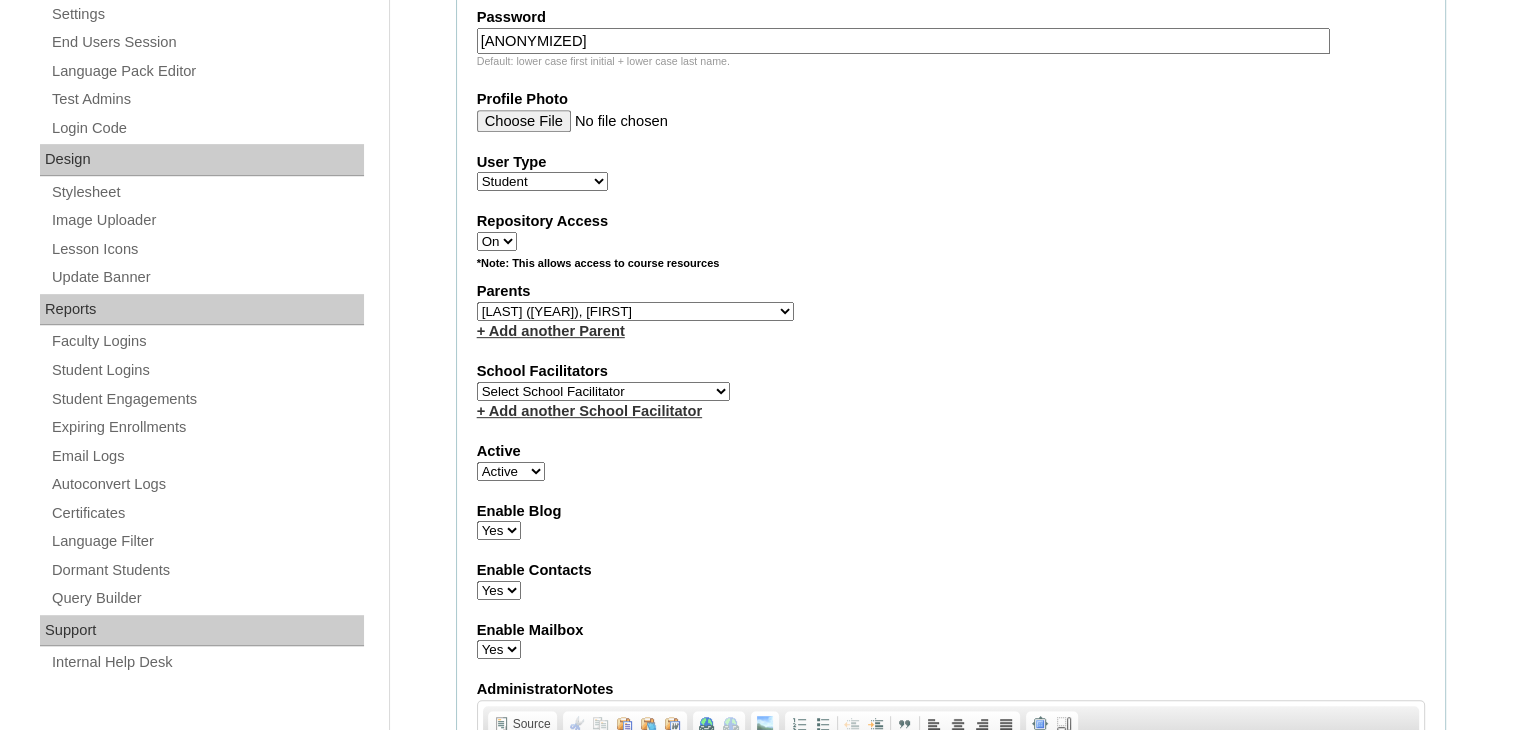 click on "Select School Facilitator
Norman Añain
Ruffa Abadijas
Mary Abella
Gloryfe Abion
Ariel Micah Albuero
Ariel Albuero OLD
KC Arciaga
Denise Ayado
Ruth Maye Bacani
May Bautista
Zaida Belbar
Daniella Benitez
Marielle Bermas
Jamie Ann Bleza
Mark Christian Braganza
Anj Brequillo
Melody Broqueza
Ruth Catherine Caña
Kit Cachuela
Jethro Francis Cagas
Camille Canlas
Mescel Capoquian
Mitchelle Carlos
Rose Castillo
Paula Mae Catalan
Jeremy Ann Catunao
Charlene Mae Chiong
Cla Chua
Cyrene Chua
Joshua Cobilla
Clarissa Joy Colimbino
Alvin Cruz
Ma. Katrina Helena Dabu
Krizle Fidelis De Vera
Henrick Jess Del Mundo
Precious Haziel Del Rosario
Reyna Lou Dela Pasion
Ritchel Densing
Alex Diaz
Alexandra Diaz
Alexandra Diaz
Patricia Diomampo-Co
Therese Margaurite Domingo
dontuse dontuse
Charrise Encina
VCIS TEACHER ENGLISH 5678
Chiaralyn Escamillas
Princess  Farrales
Kaye Felipe
Lery Garcia
Carmina Generalao
Racel Gonzales" at bounding box center (603, 391) 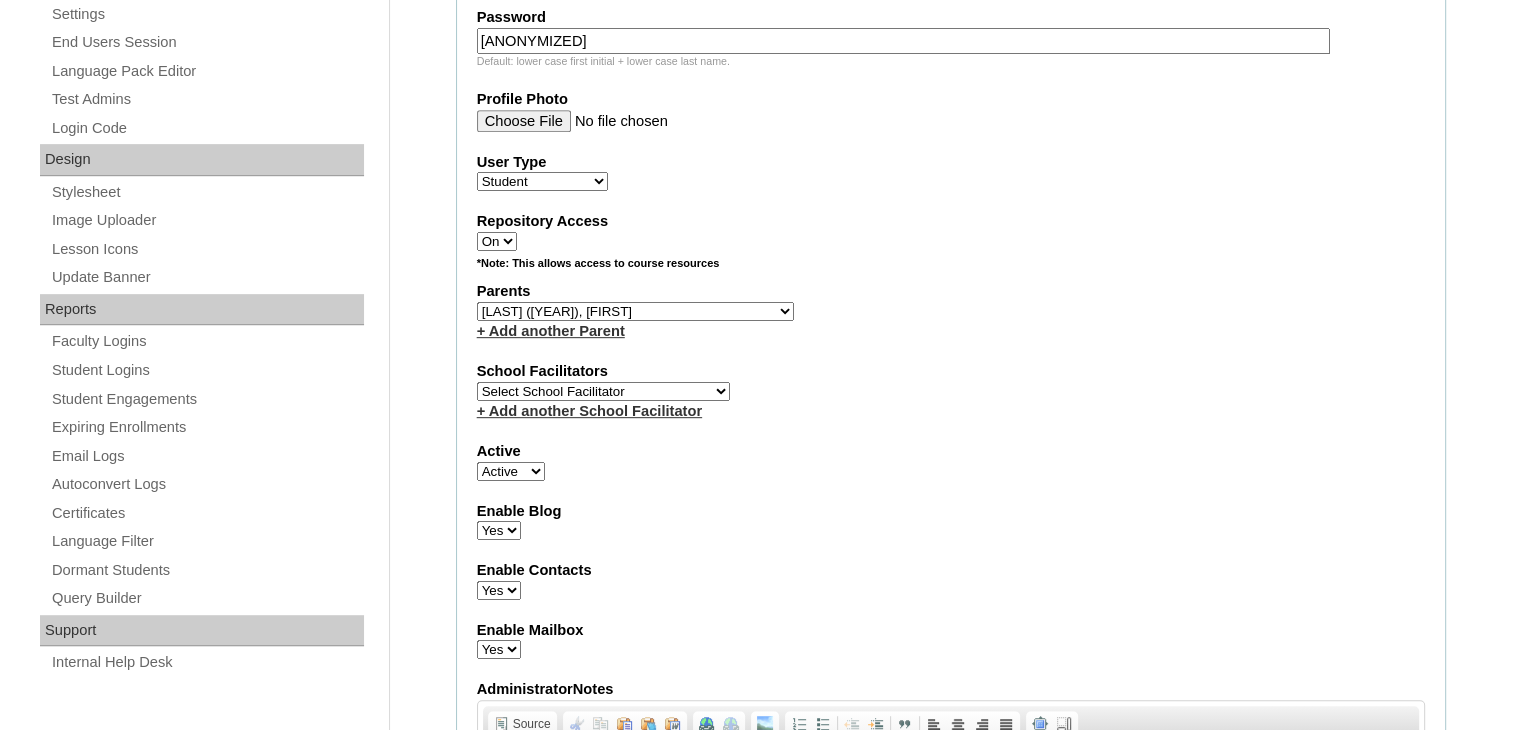 select on "[NUMBER]" 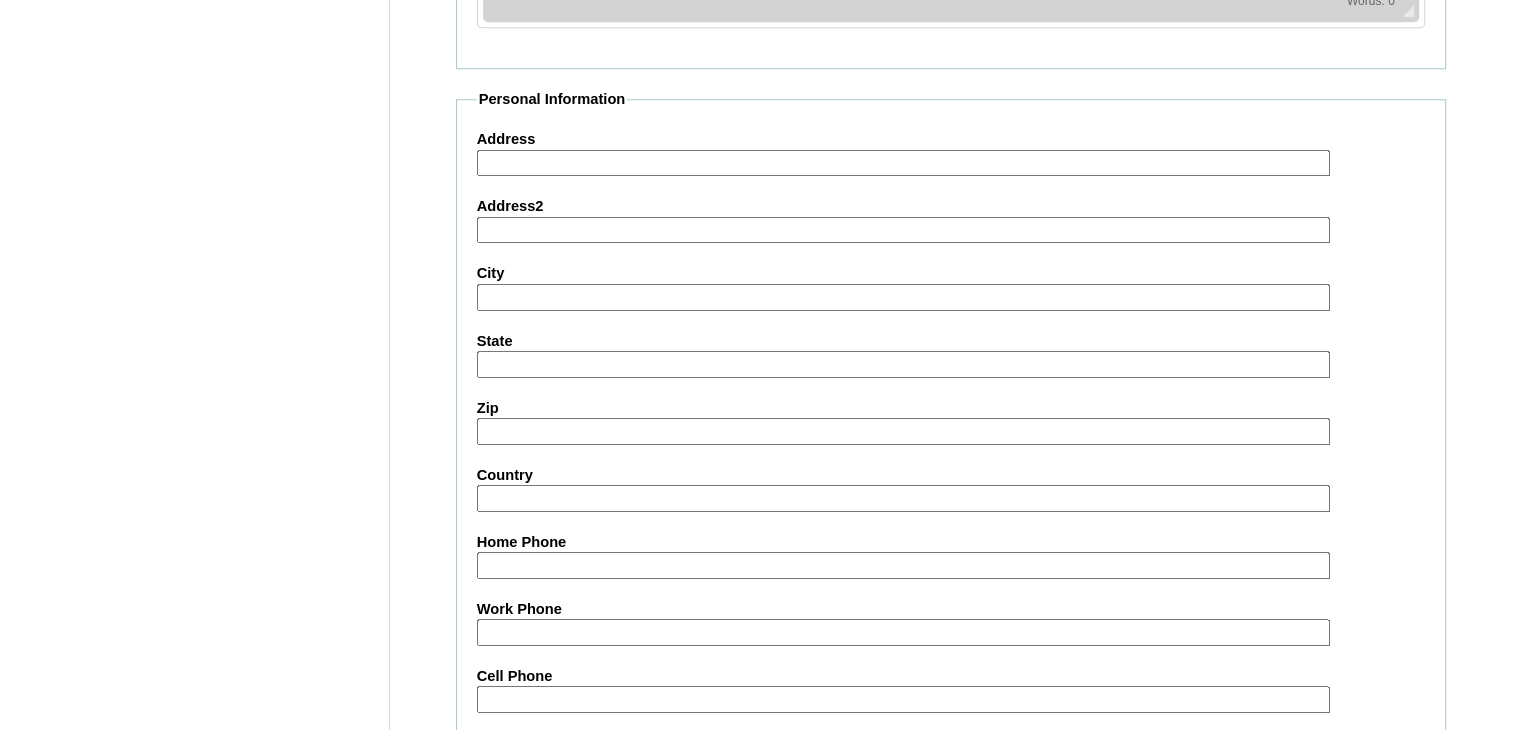 scroll, scrollTop: 2200, scrollLeft: 0, axis: vertical 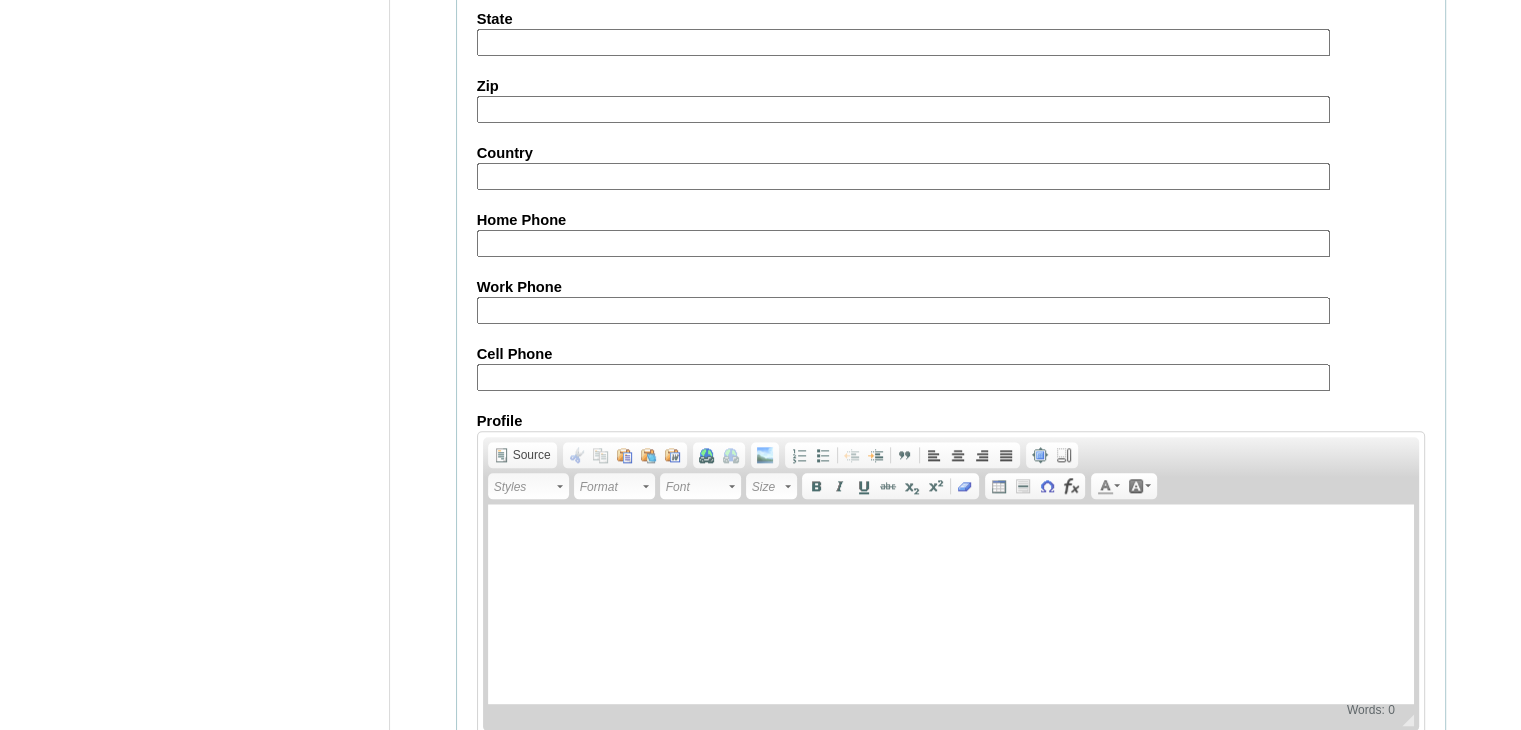 click on "Cell Phone" at bounding box center [903, 377] 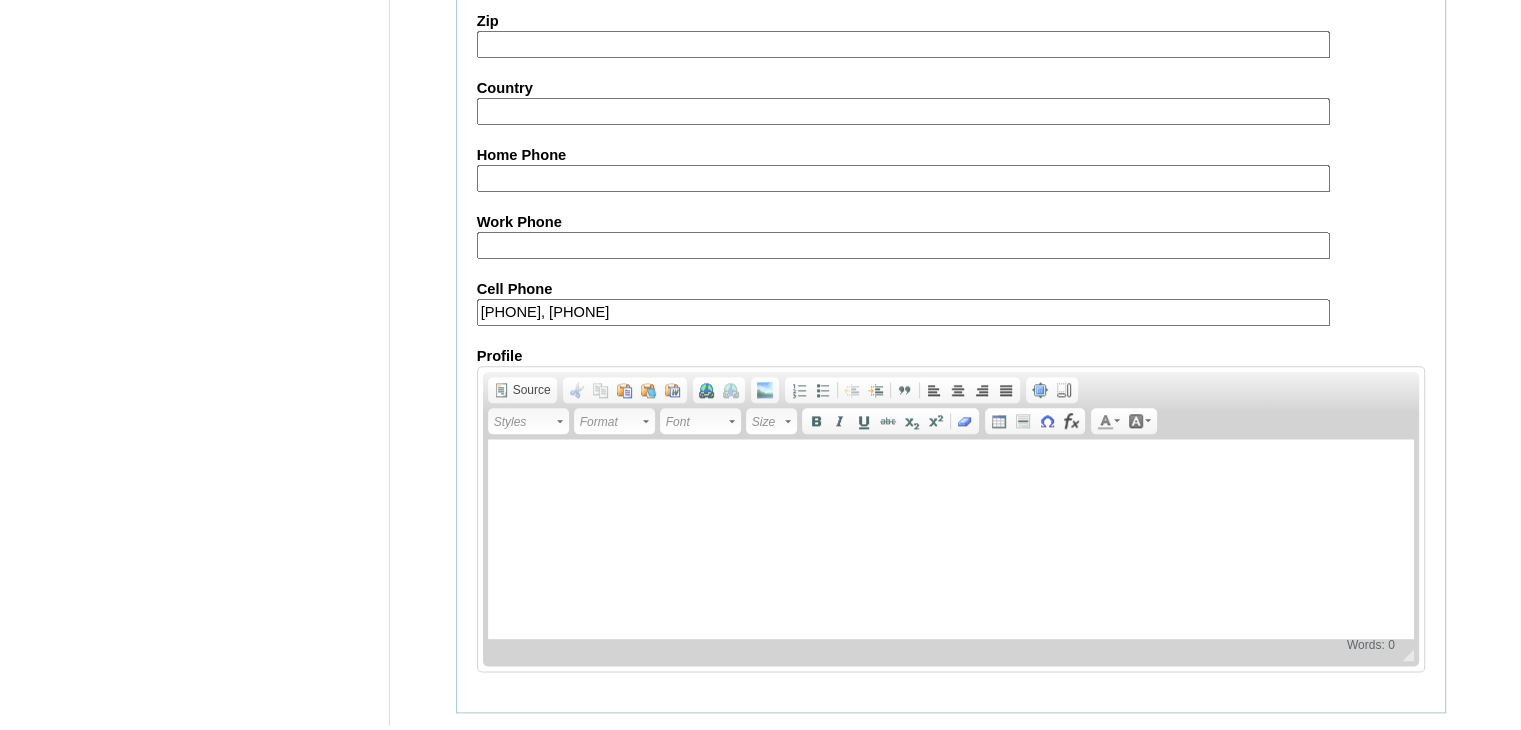 scroll, scrollTop: 2292, scrollLeft: 0, axis: vertical 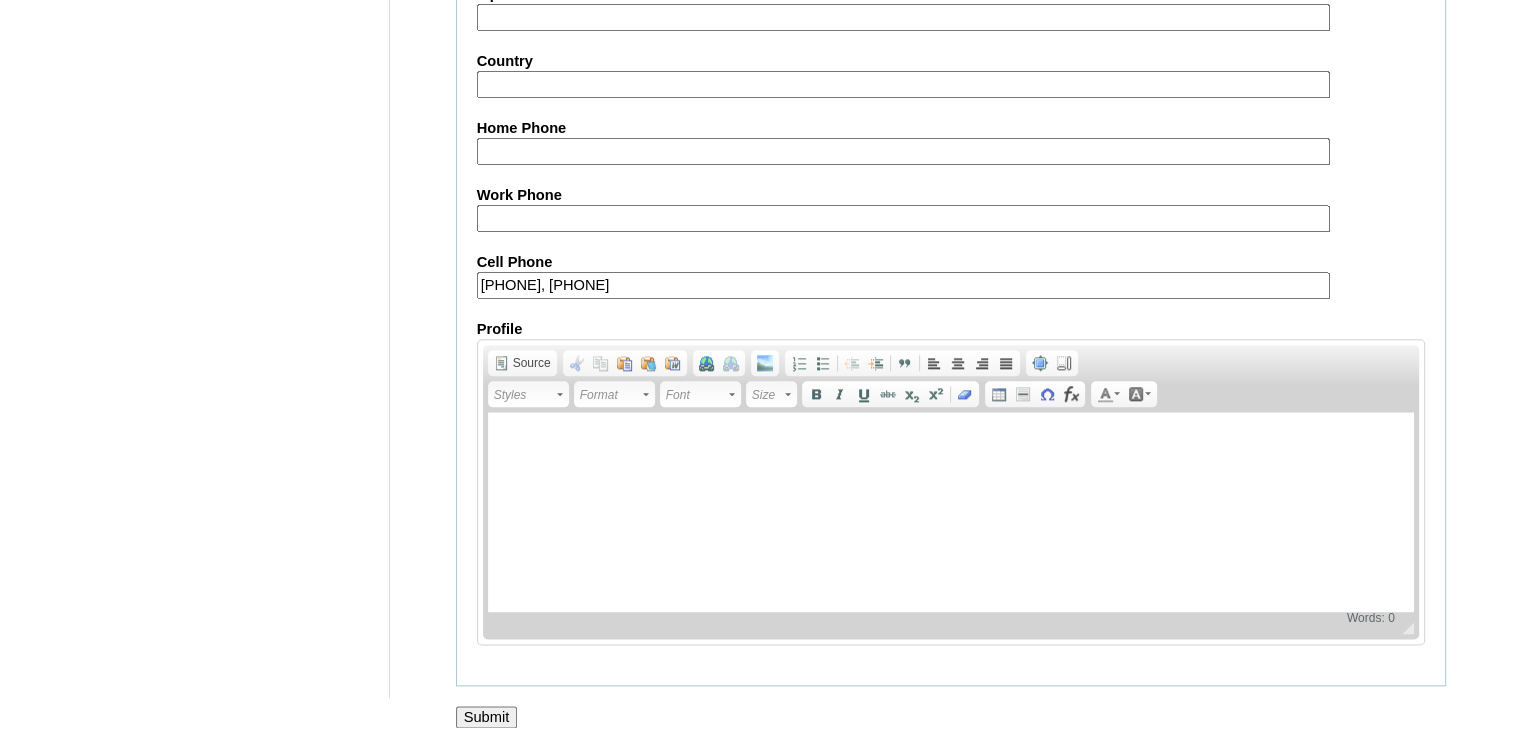 type on "[PHONE], [PHONE]" 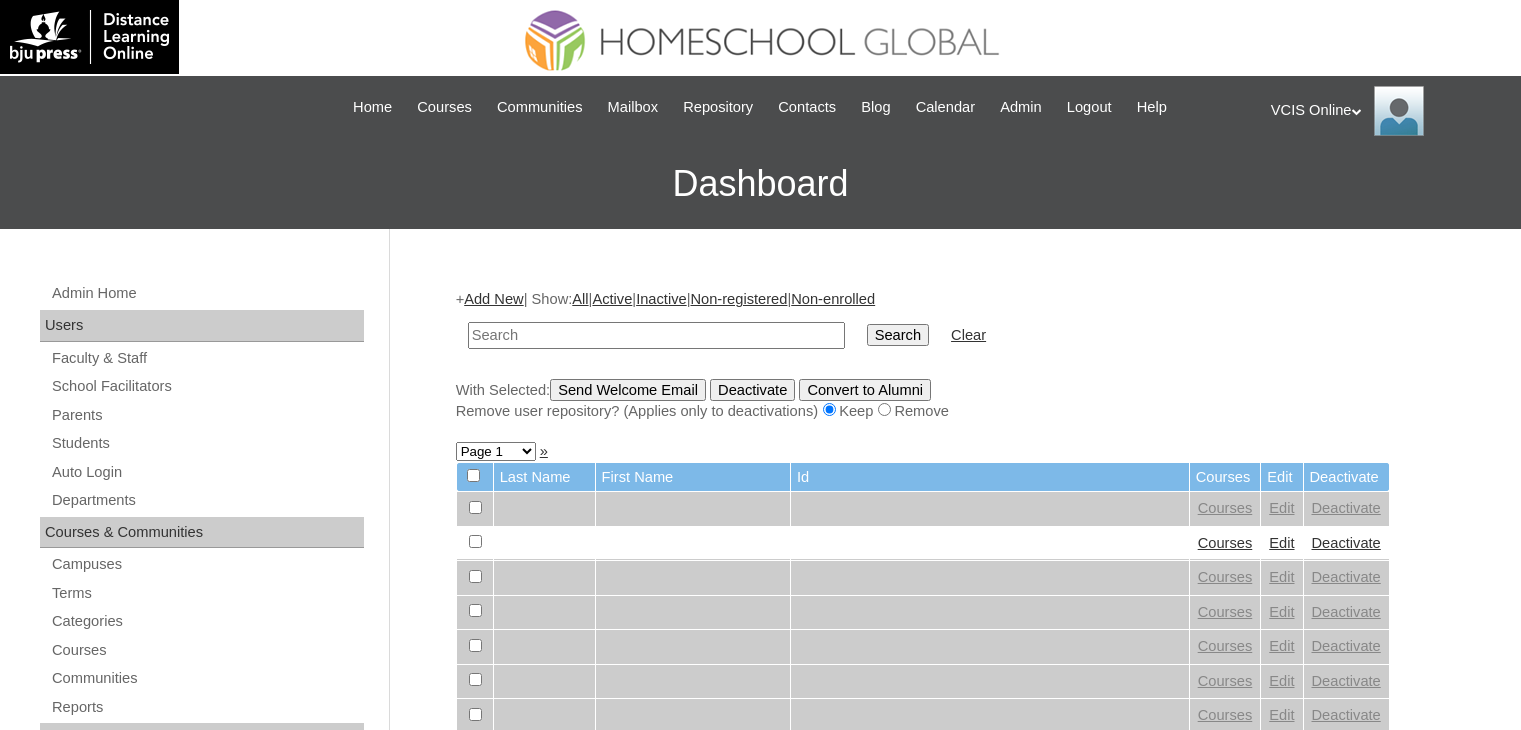 scroll, scrollTop: 0, scrollLeft: 0, axis: both 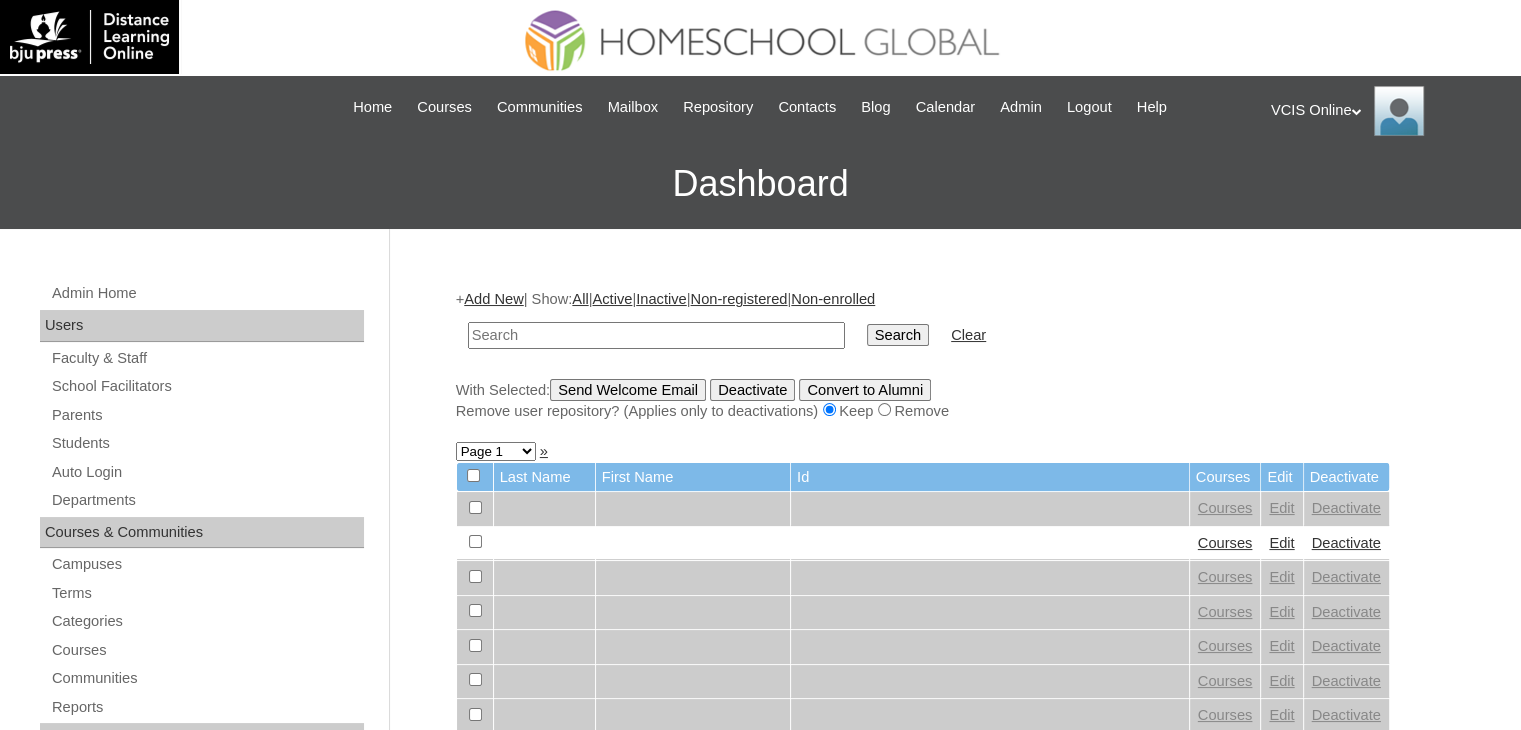 click at bounding box center [656, 335] 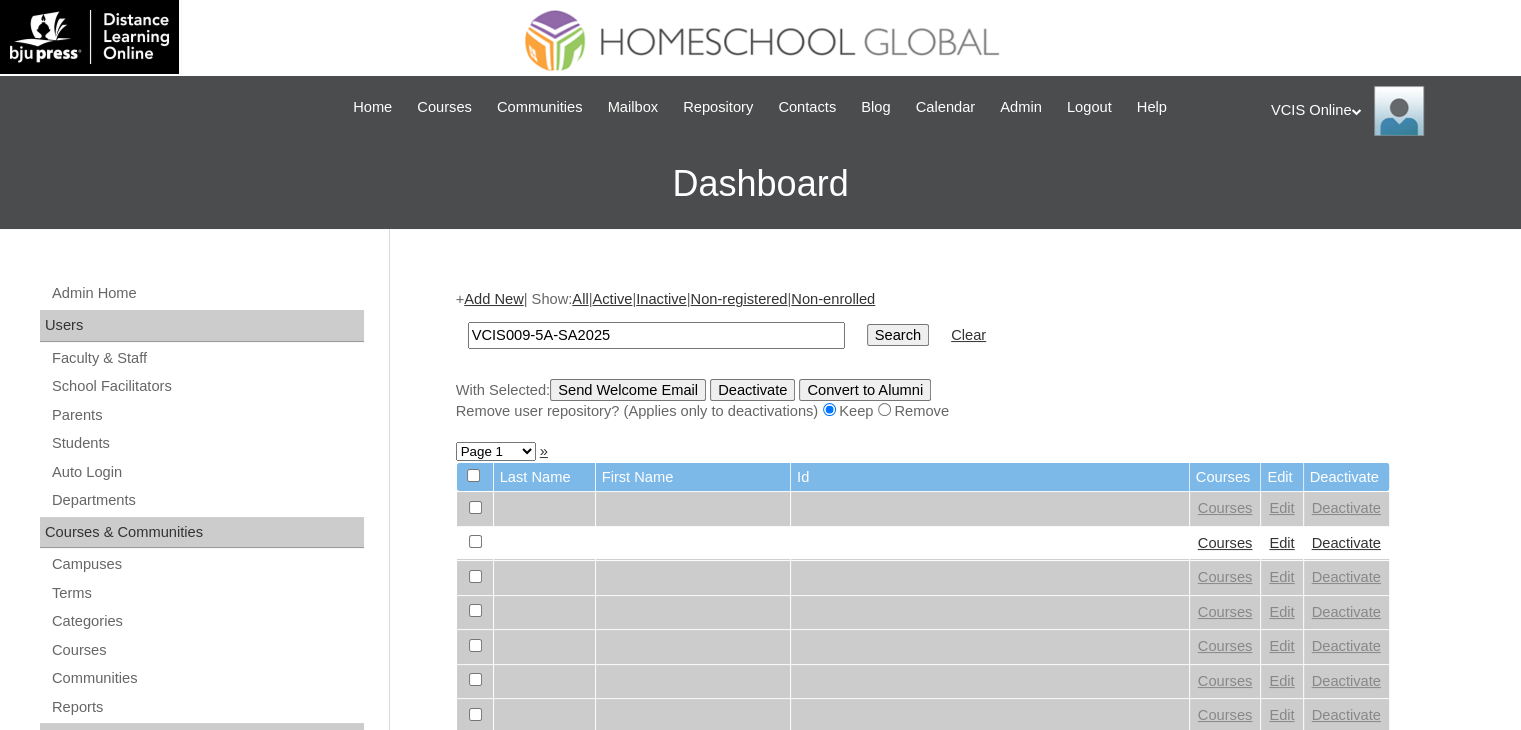 click on "VCIS009-5A-SA2025" at bounding box center (656, 335) 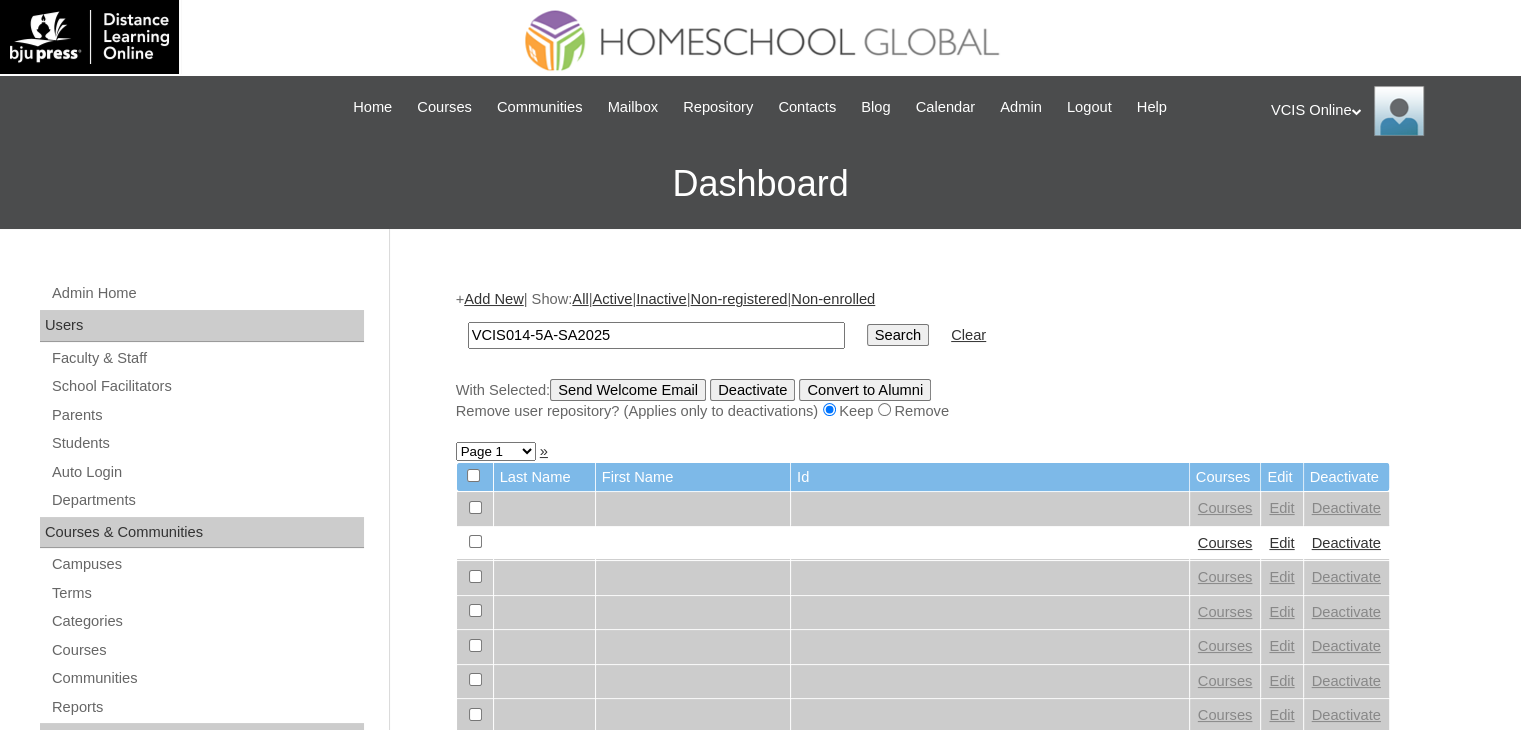 type on "VCIS014-5A-SA2025" 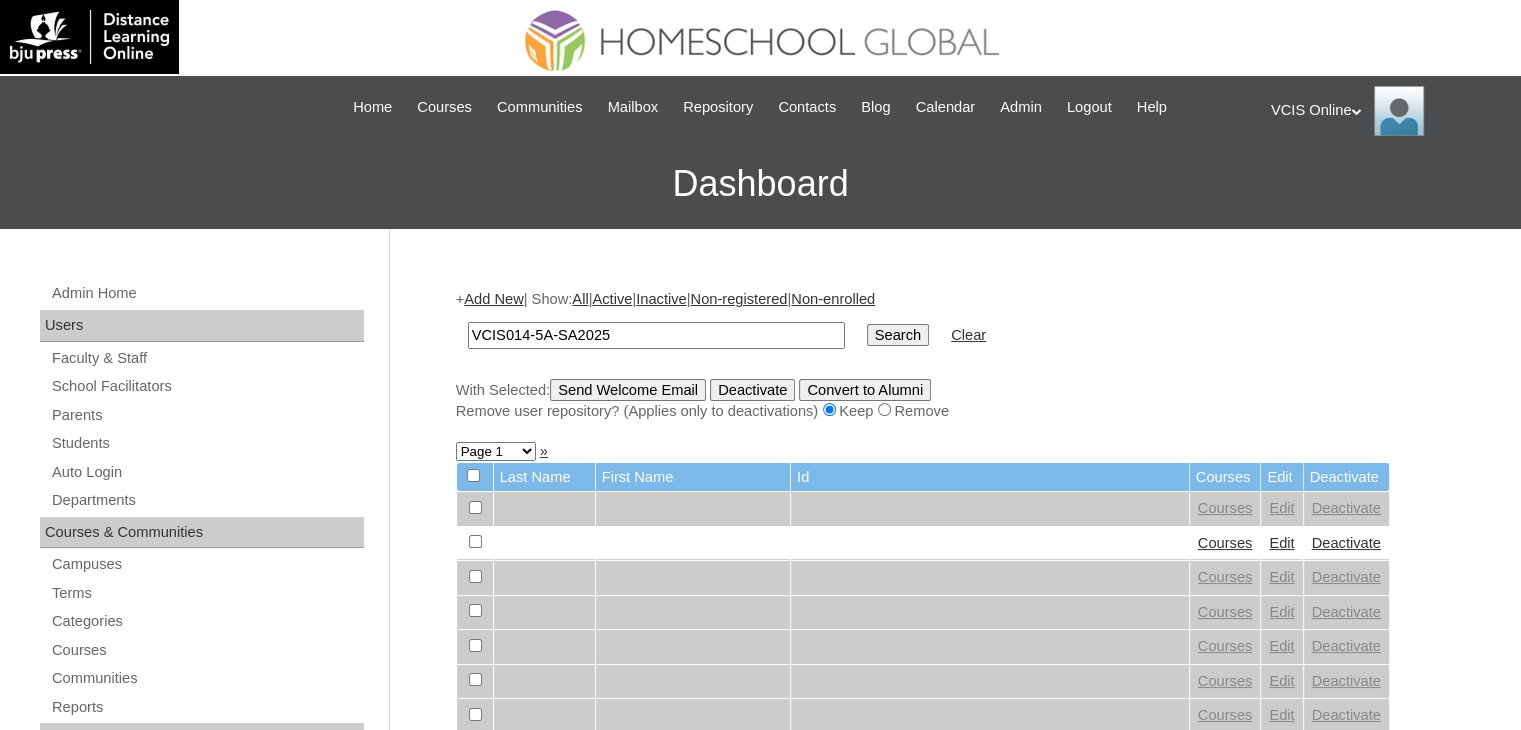 click on "Search" at bounding box center [898, 335] 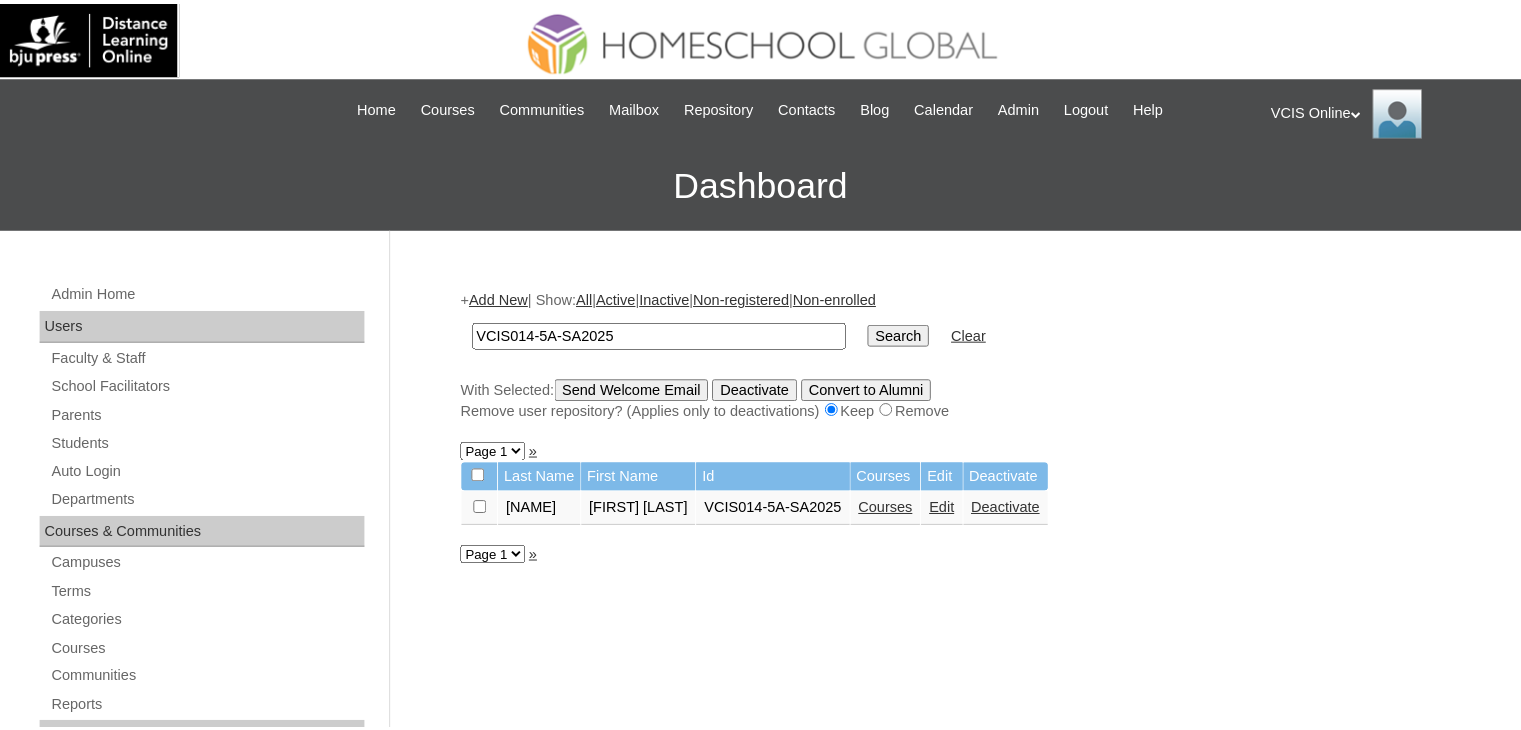 scroll, scrollTop: 0, scrollLeft: 0, axis: both 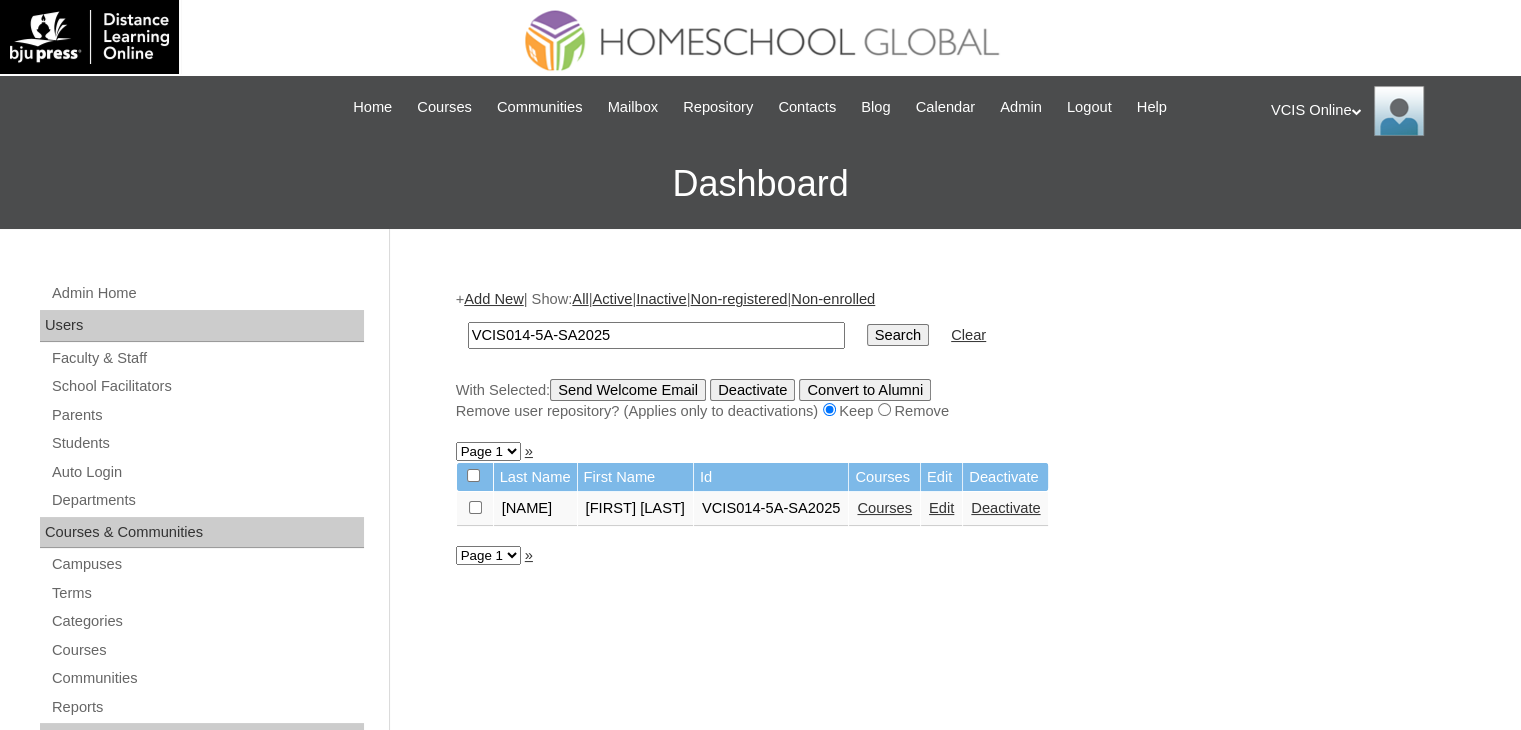 click on "Courses" at bounding box center (884, 508) 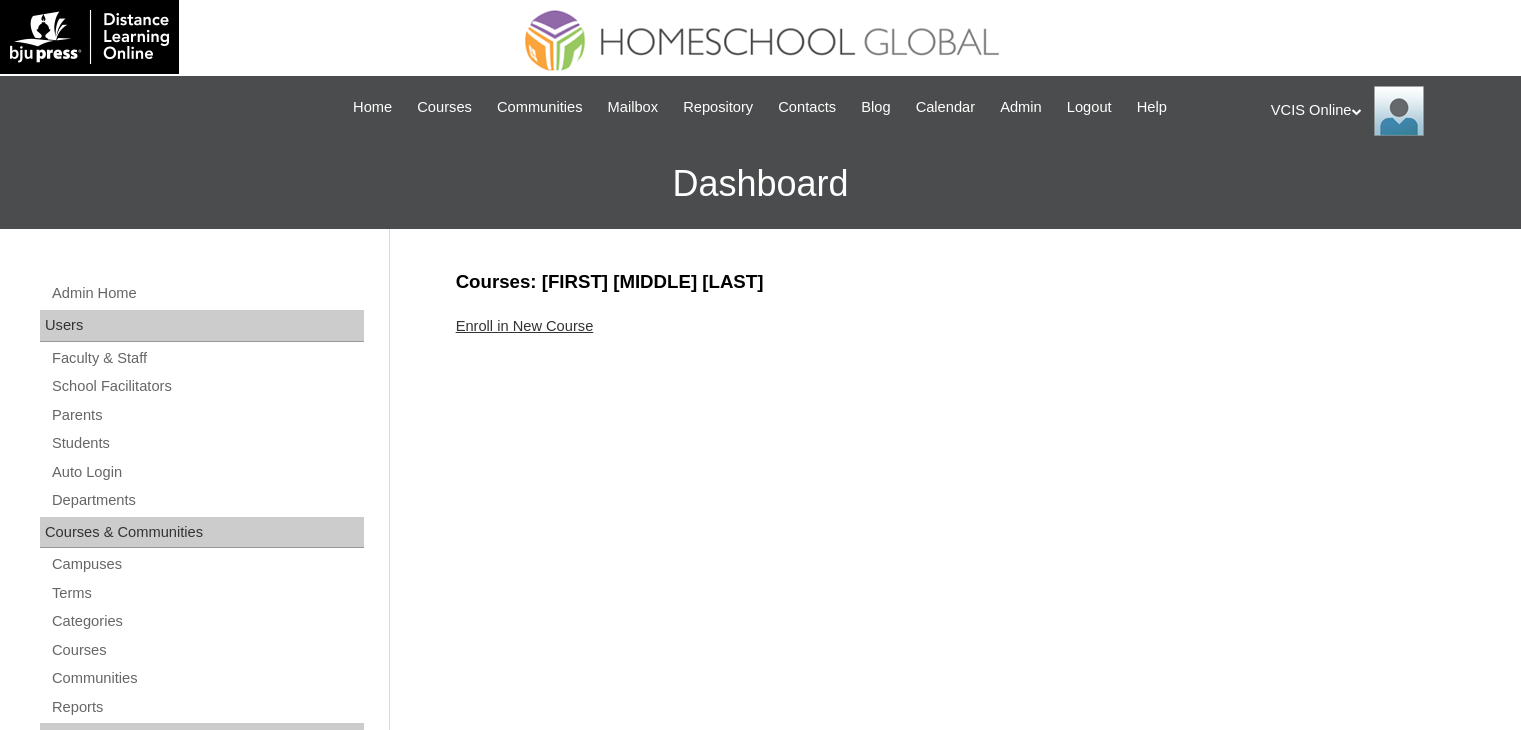 scroll, scrollTop: 0, scrollLeft: 0, axis: both 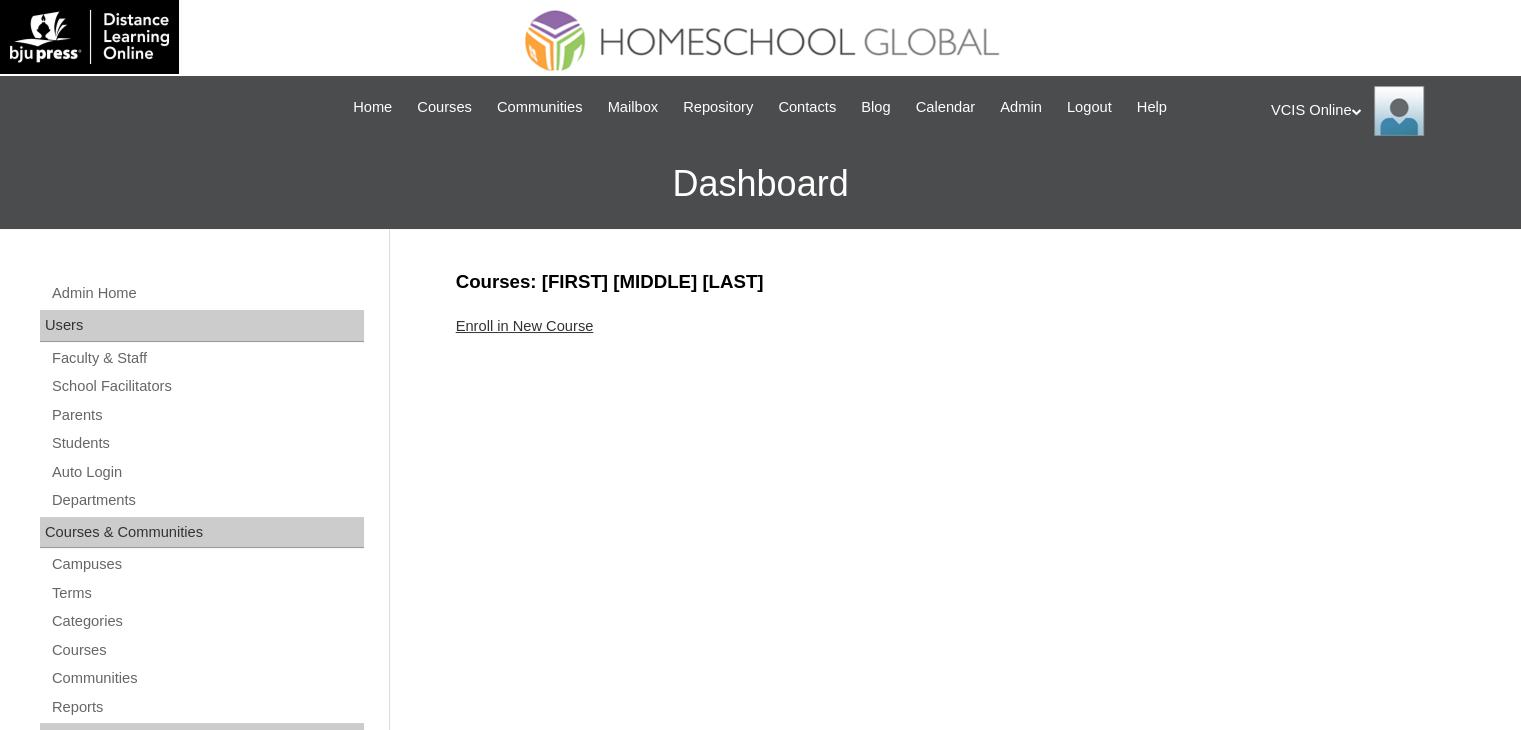 click on "Enroll in New Course" at bounding box center (525, 326) 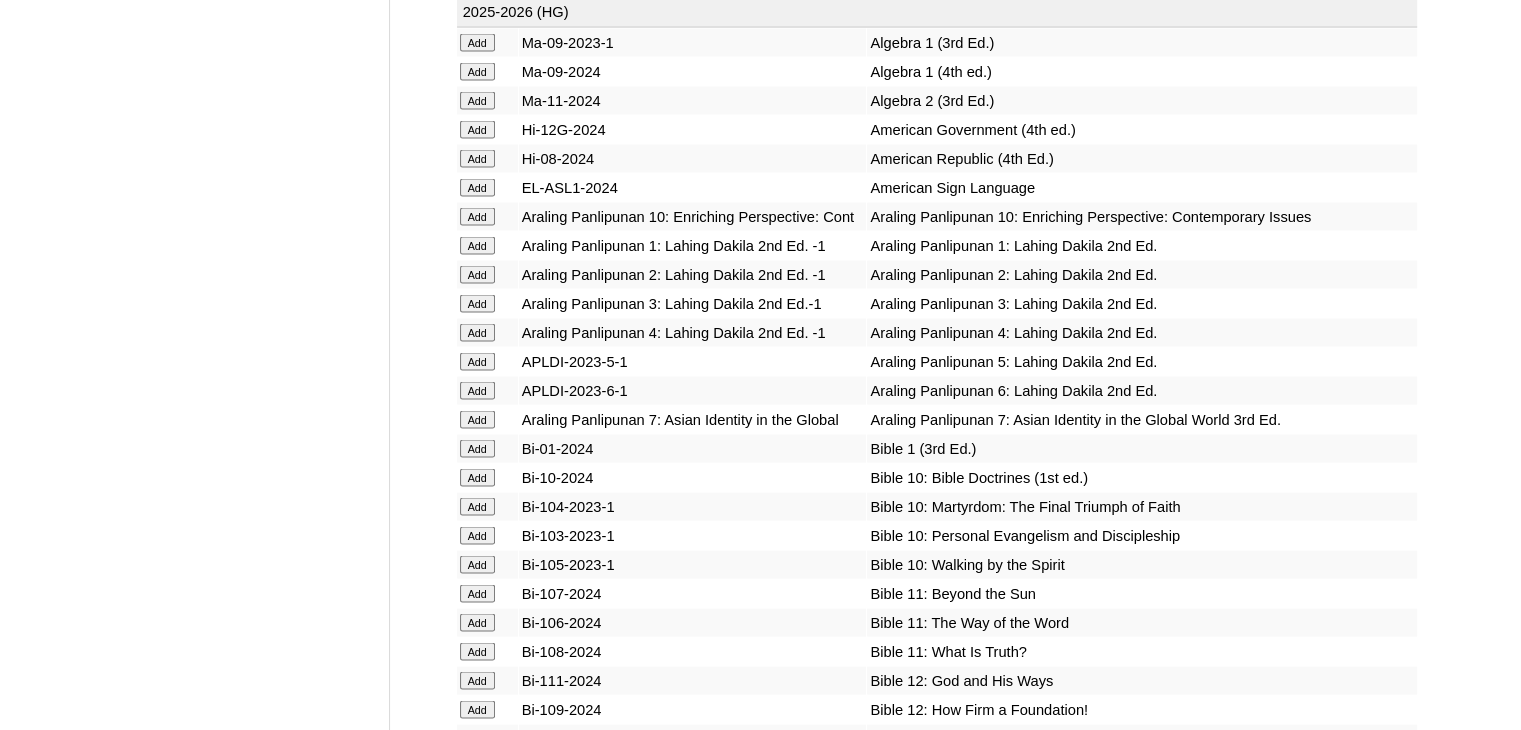 scroll, scrollTop: 4200, scrollLeft: 0, axis: vertical 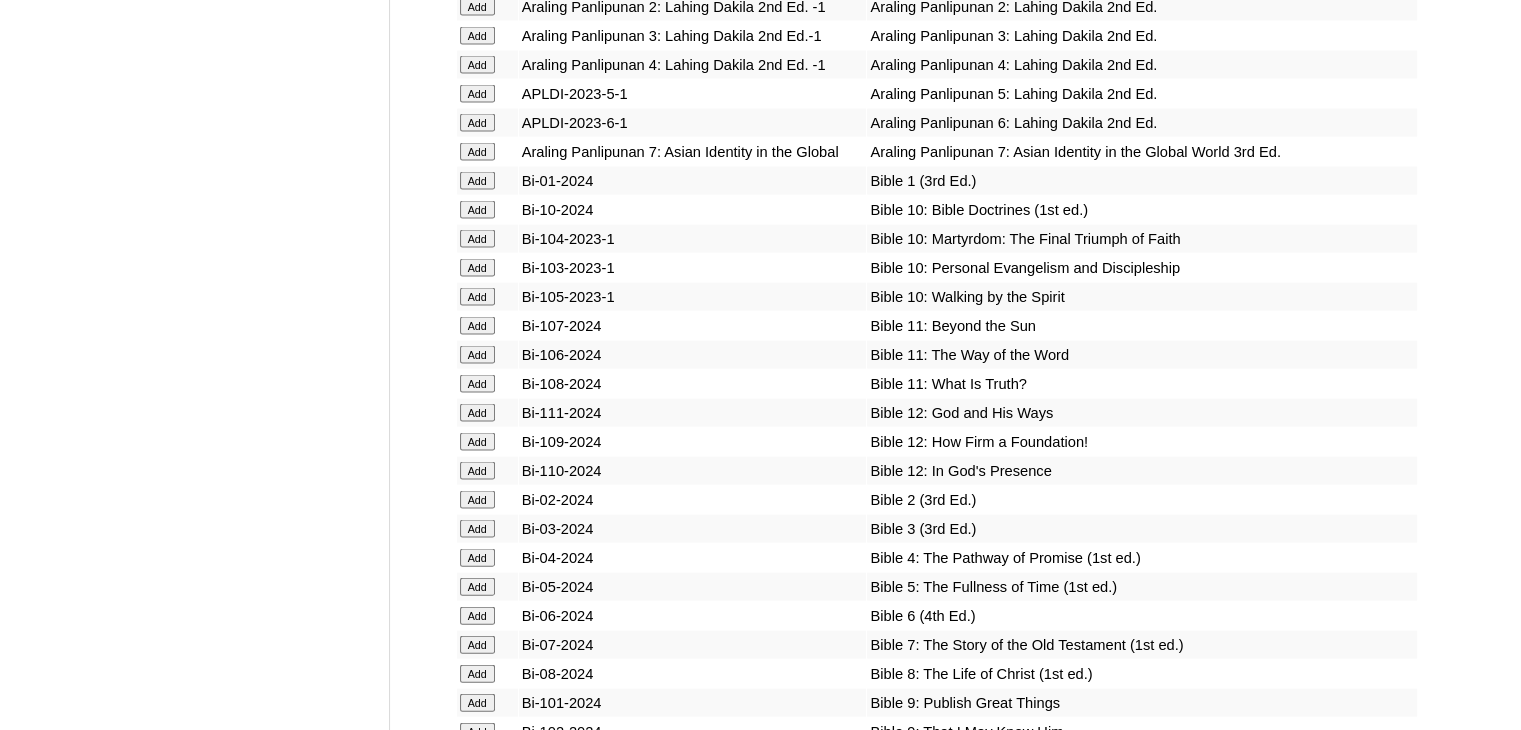 click on "Add" at bounding box center [477, -3824] 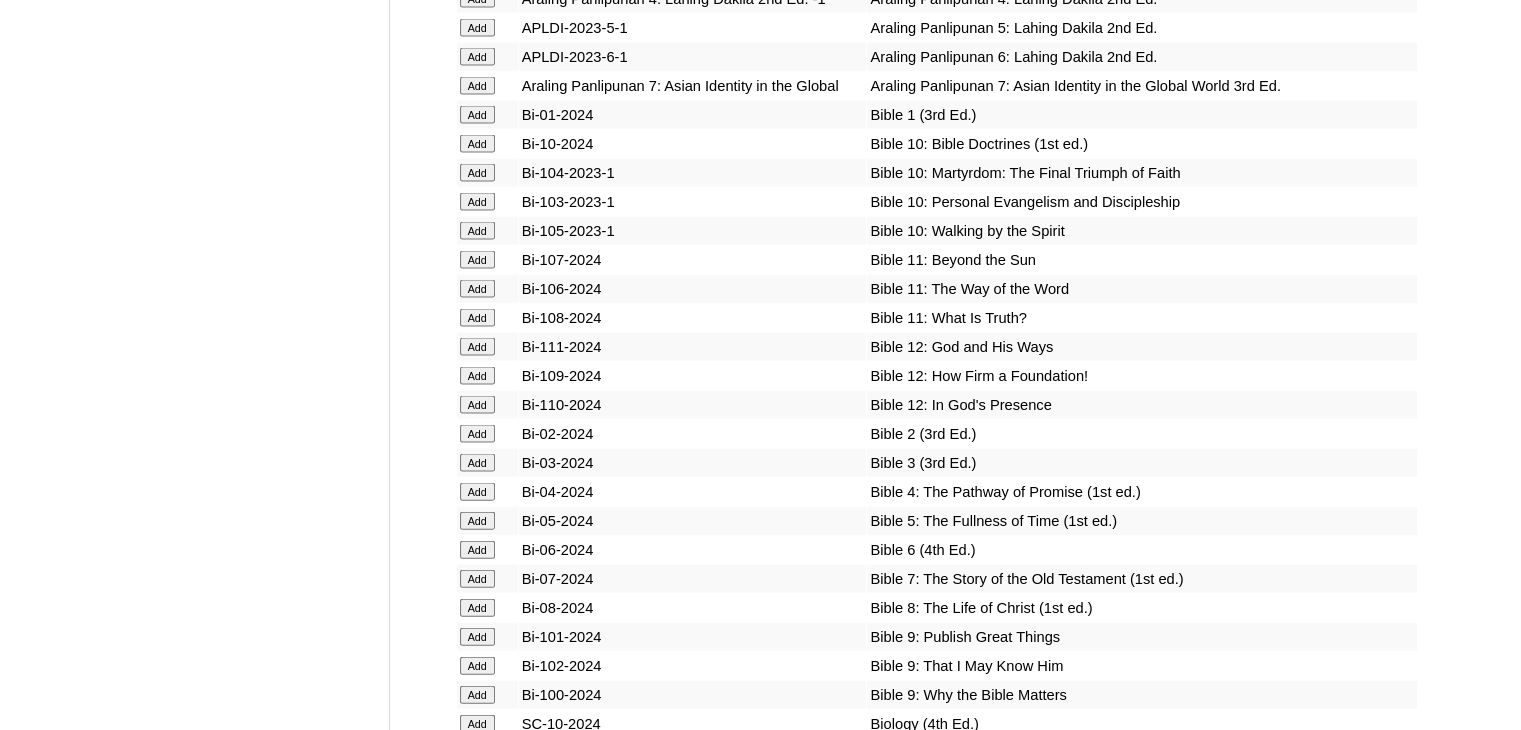 scroll, scrollTop: 4300, scrollLeft: 0, axis: vertical 